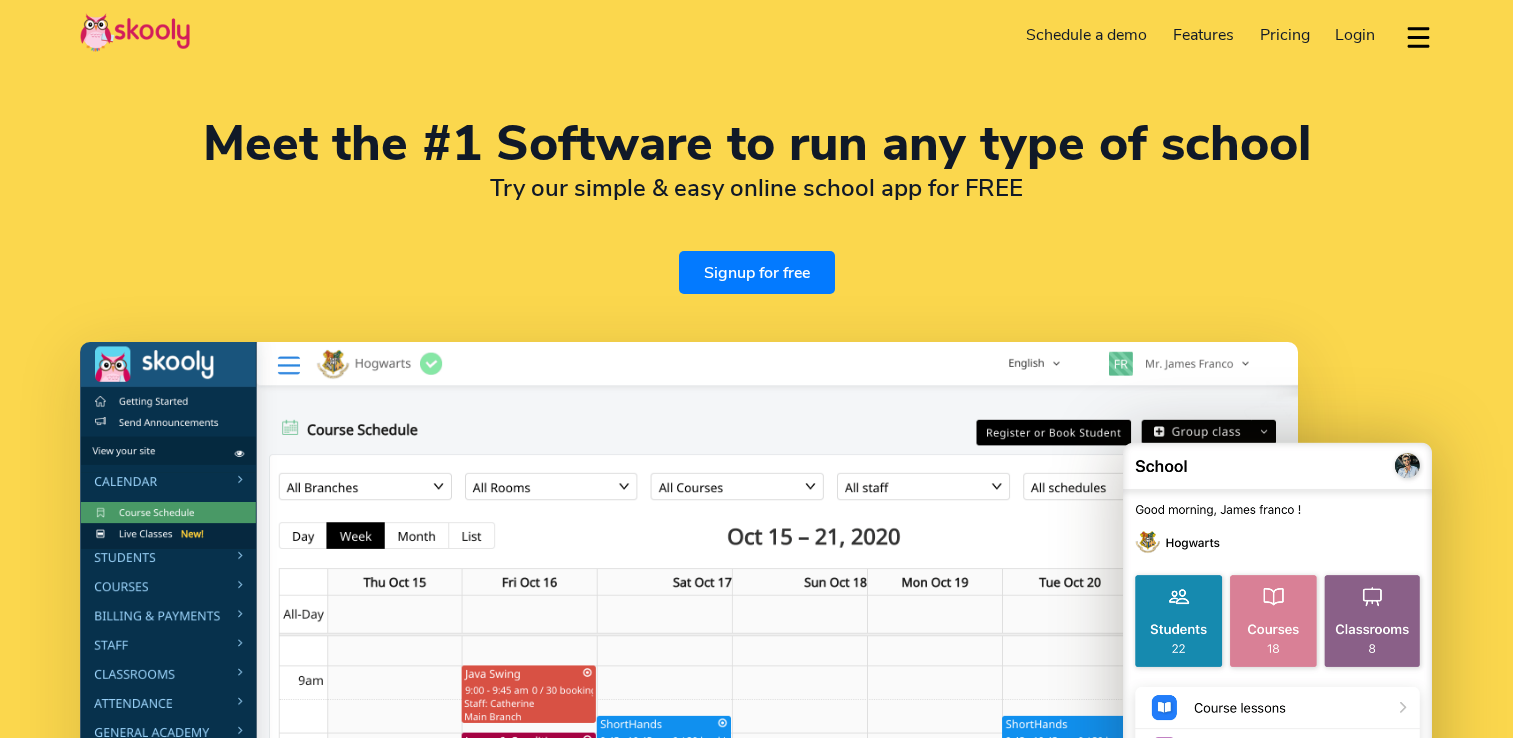 select on "en" 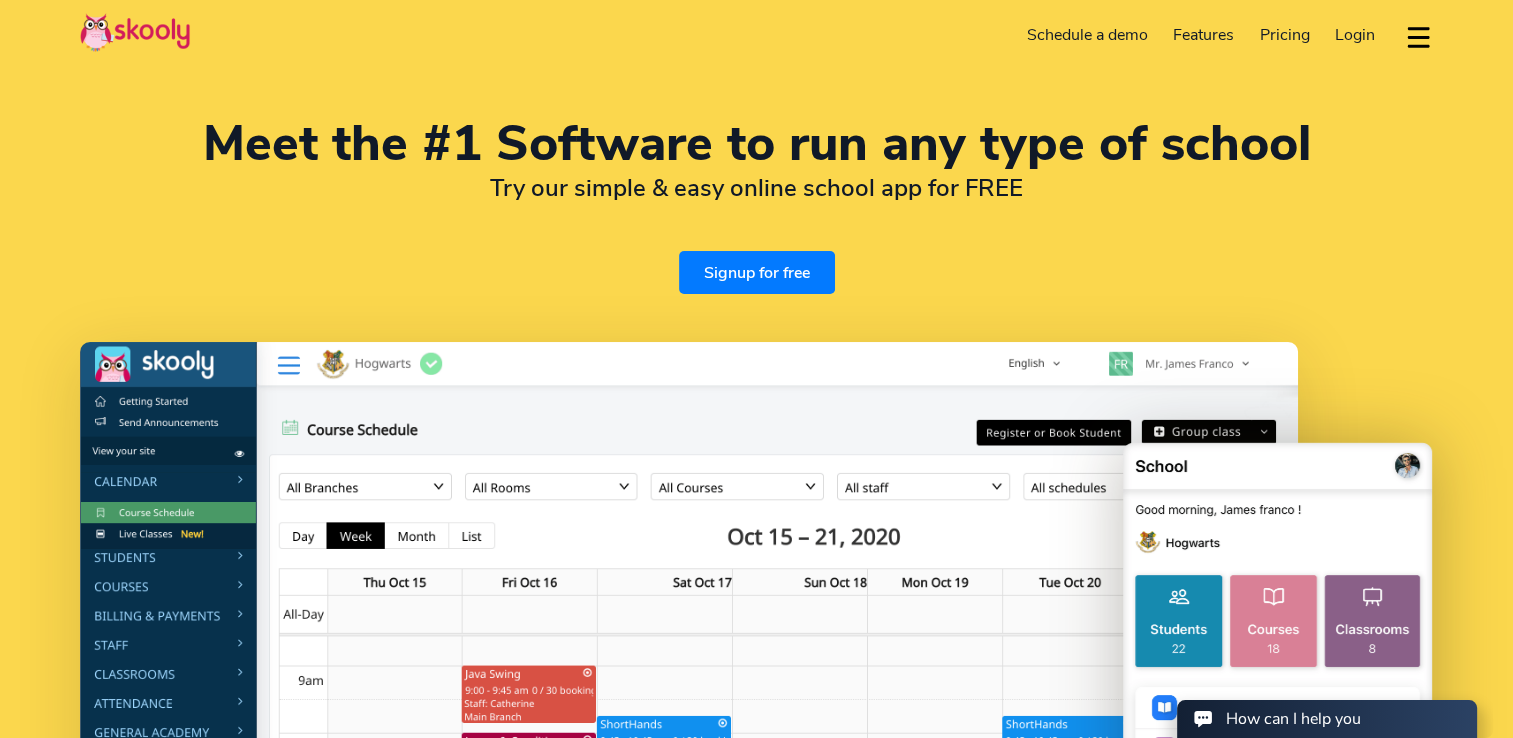 scroll, scrollTop: 0, scrollLeft: 0, axis: both 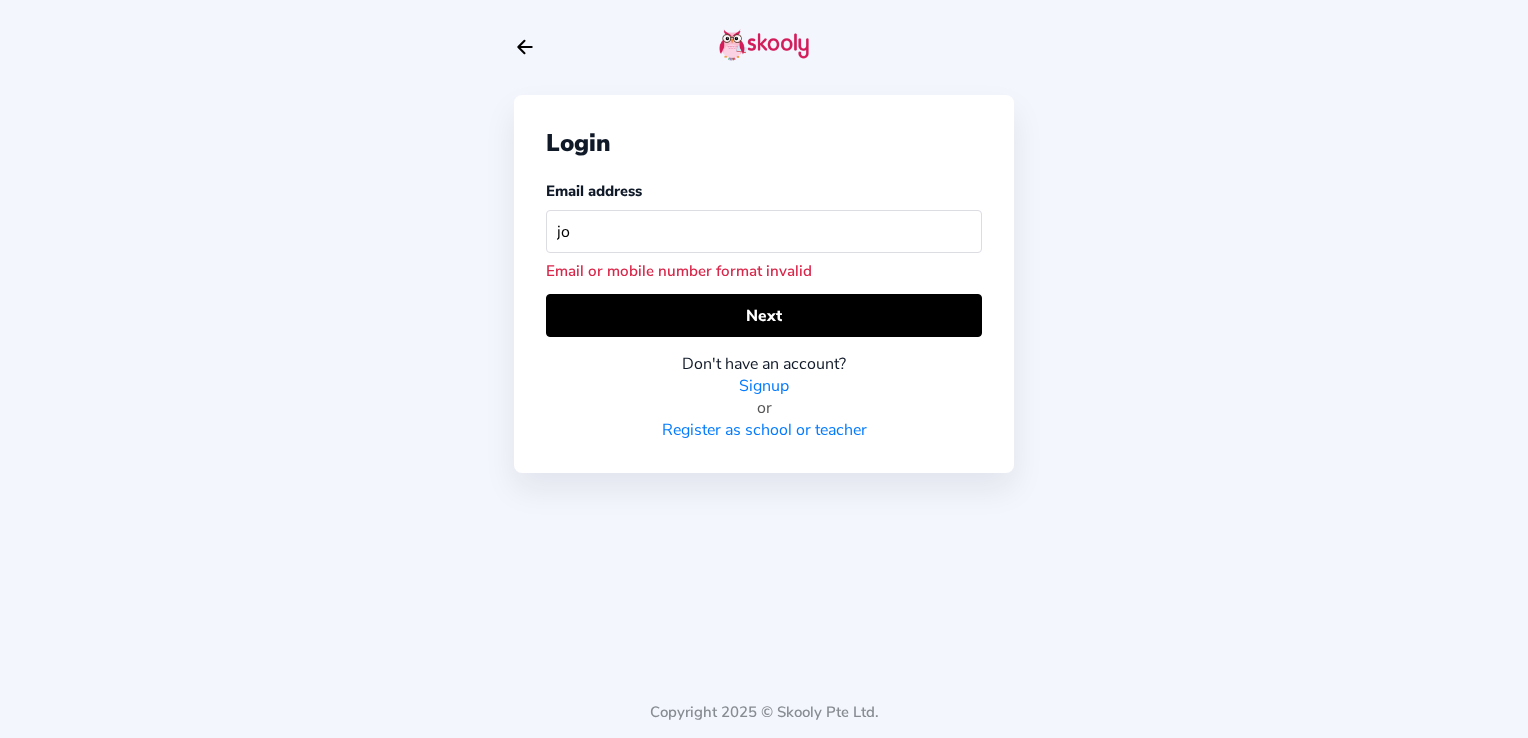 type on "j" 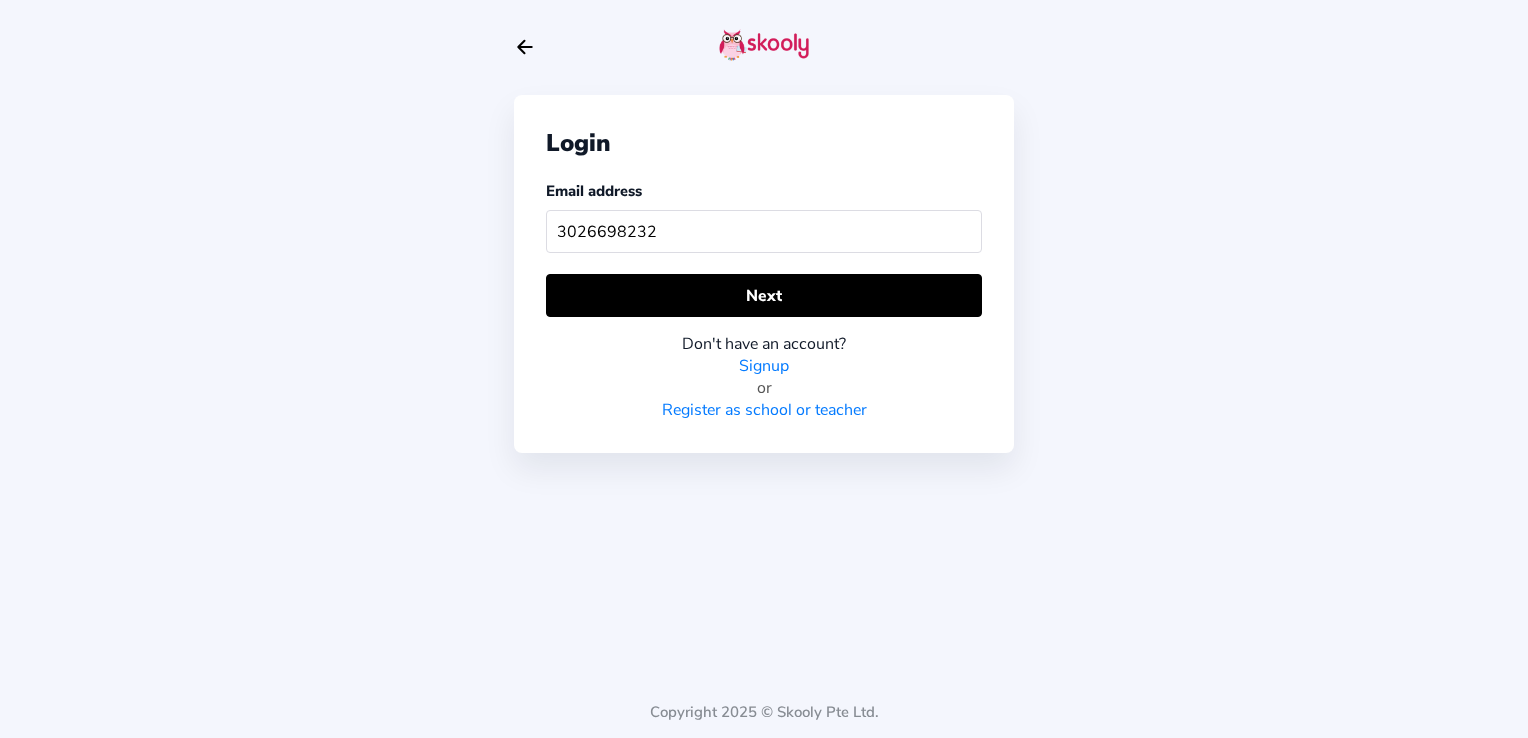 type on "3026698232" 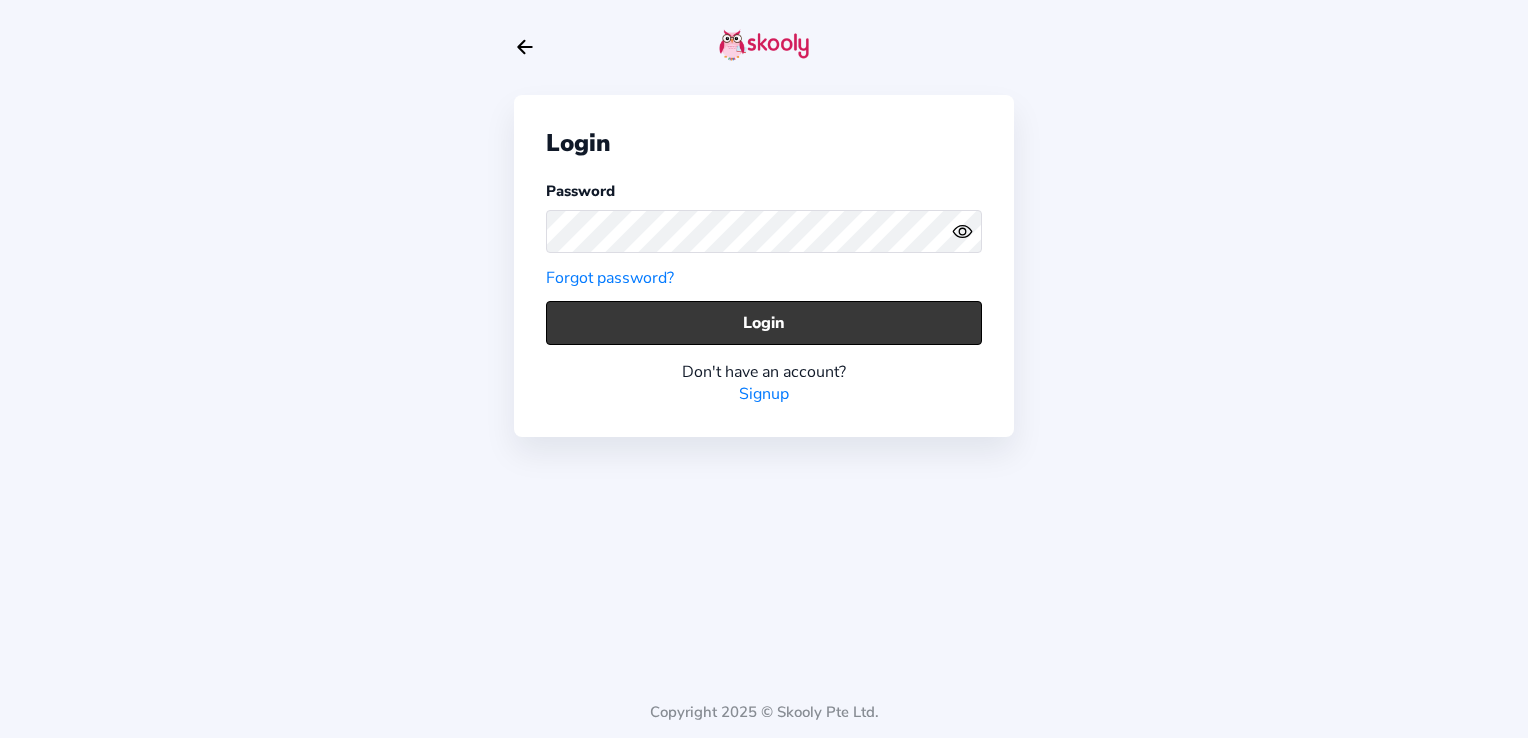 click on "Login" 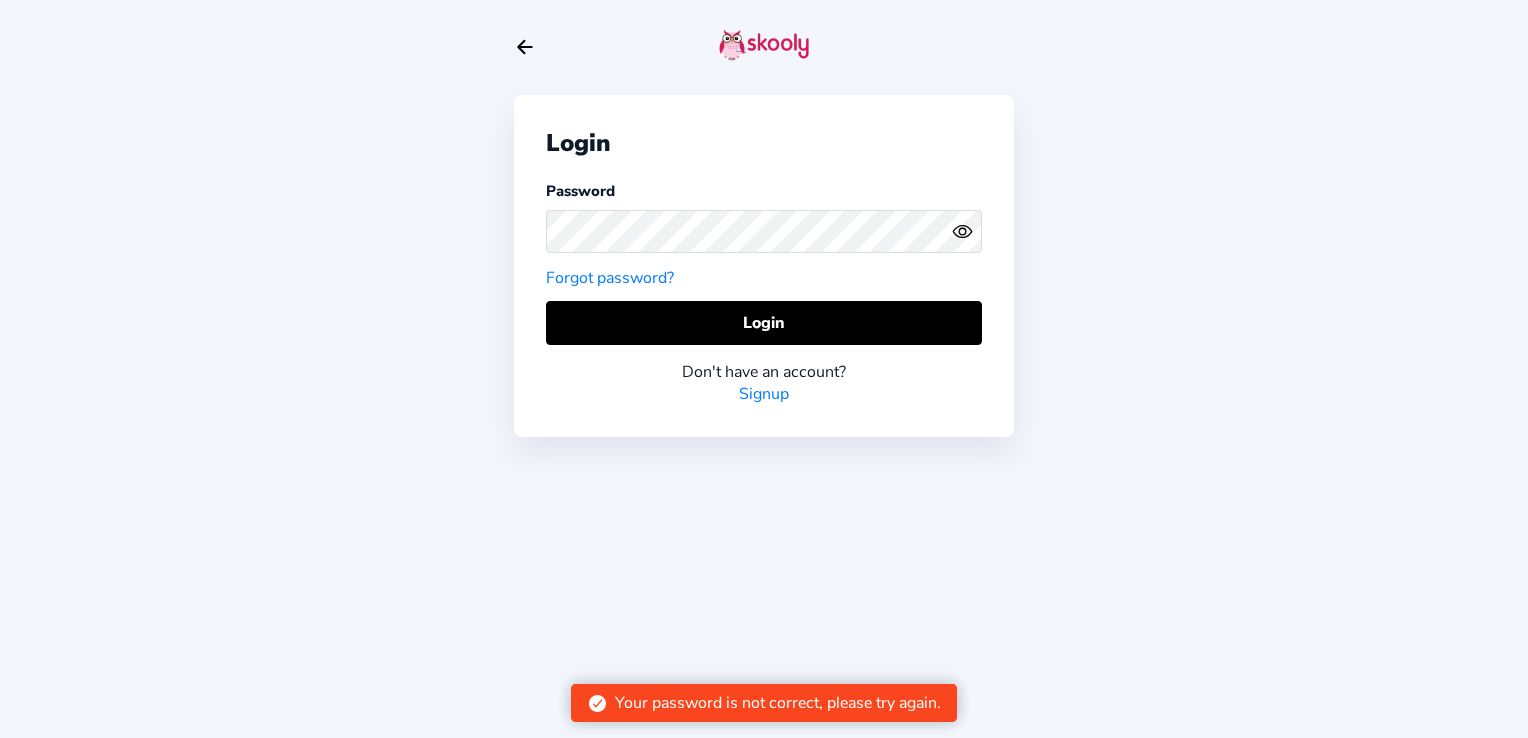 click on "Eye" 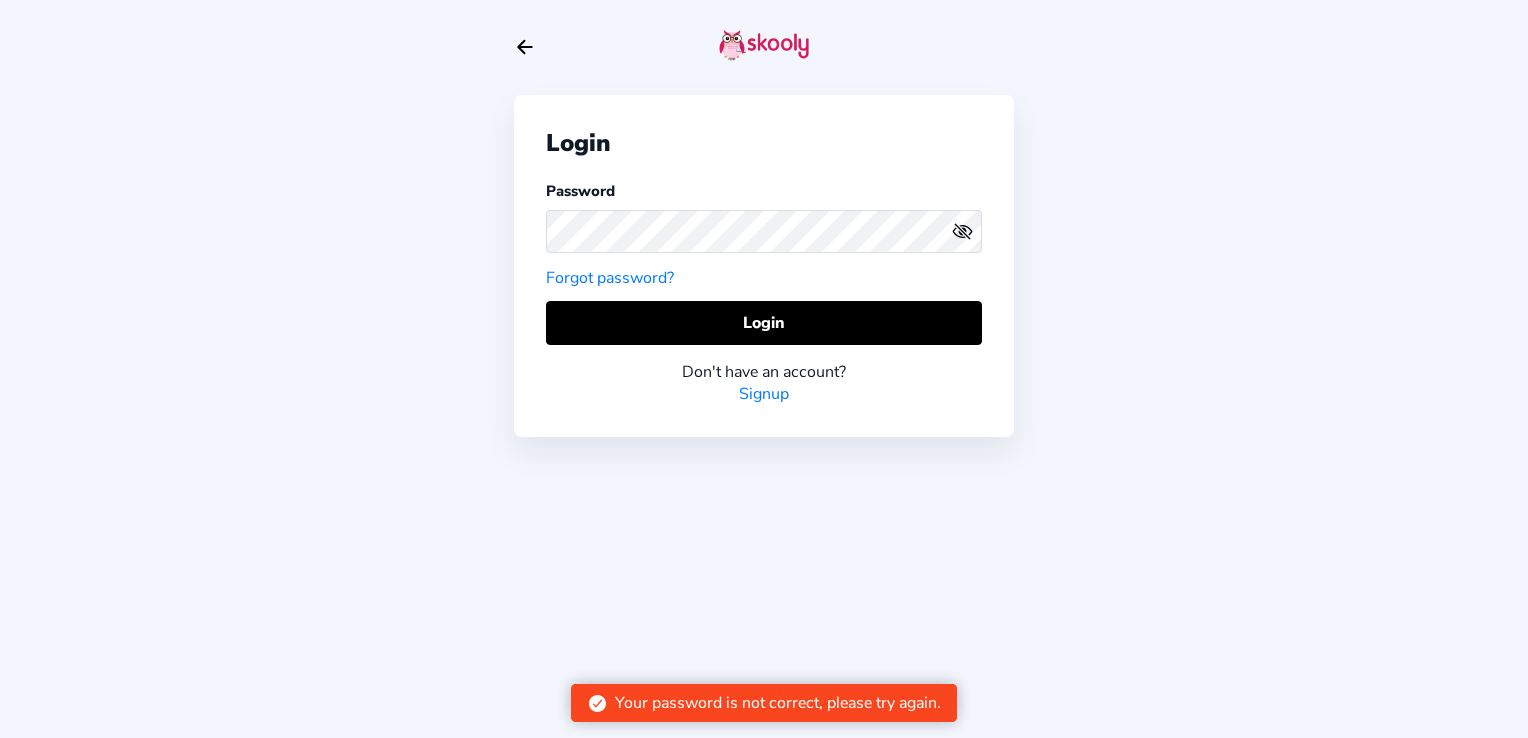 click on "Forgot password?" 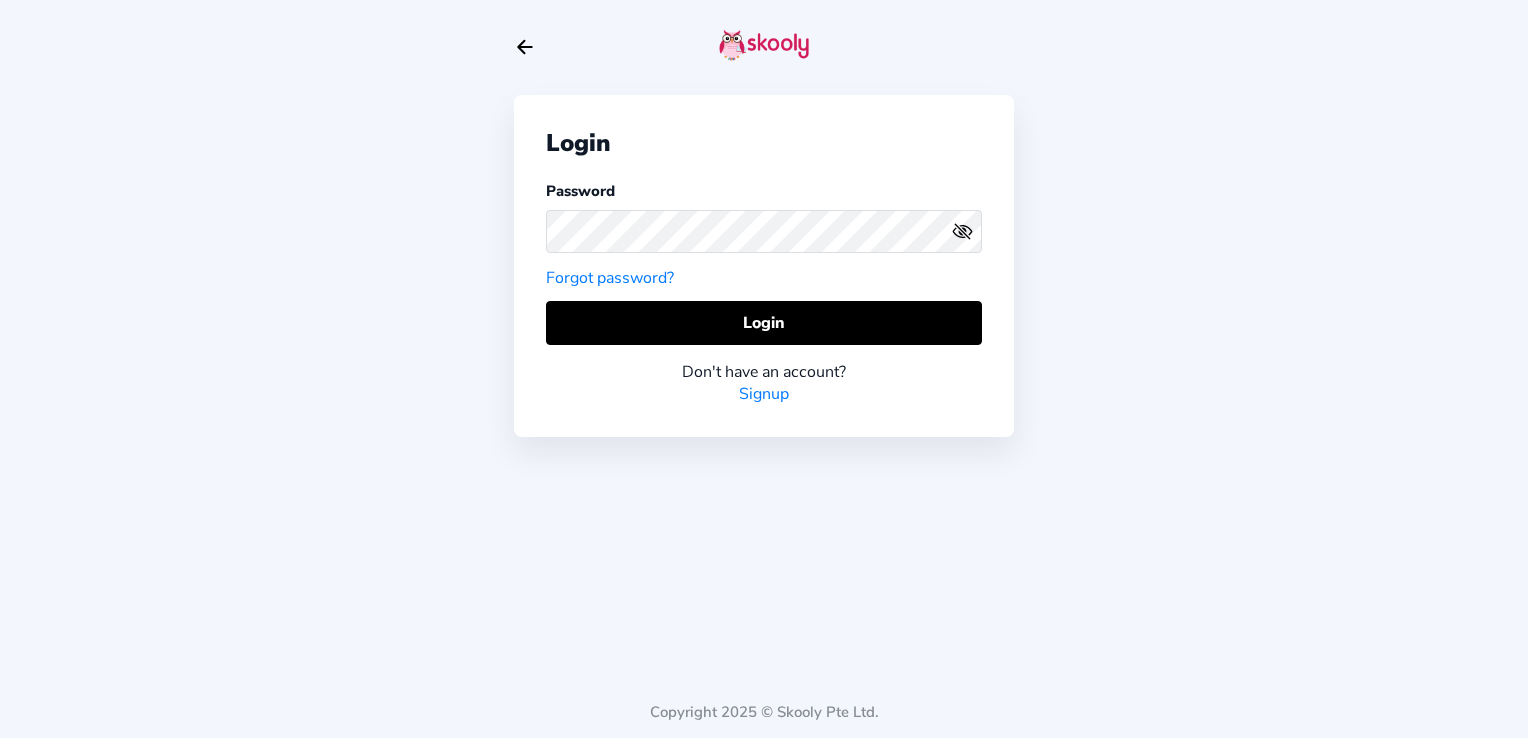 click on "Signup" 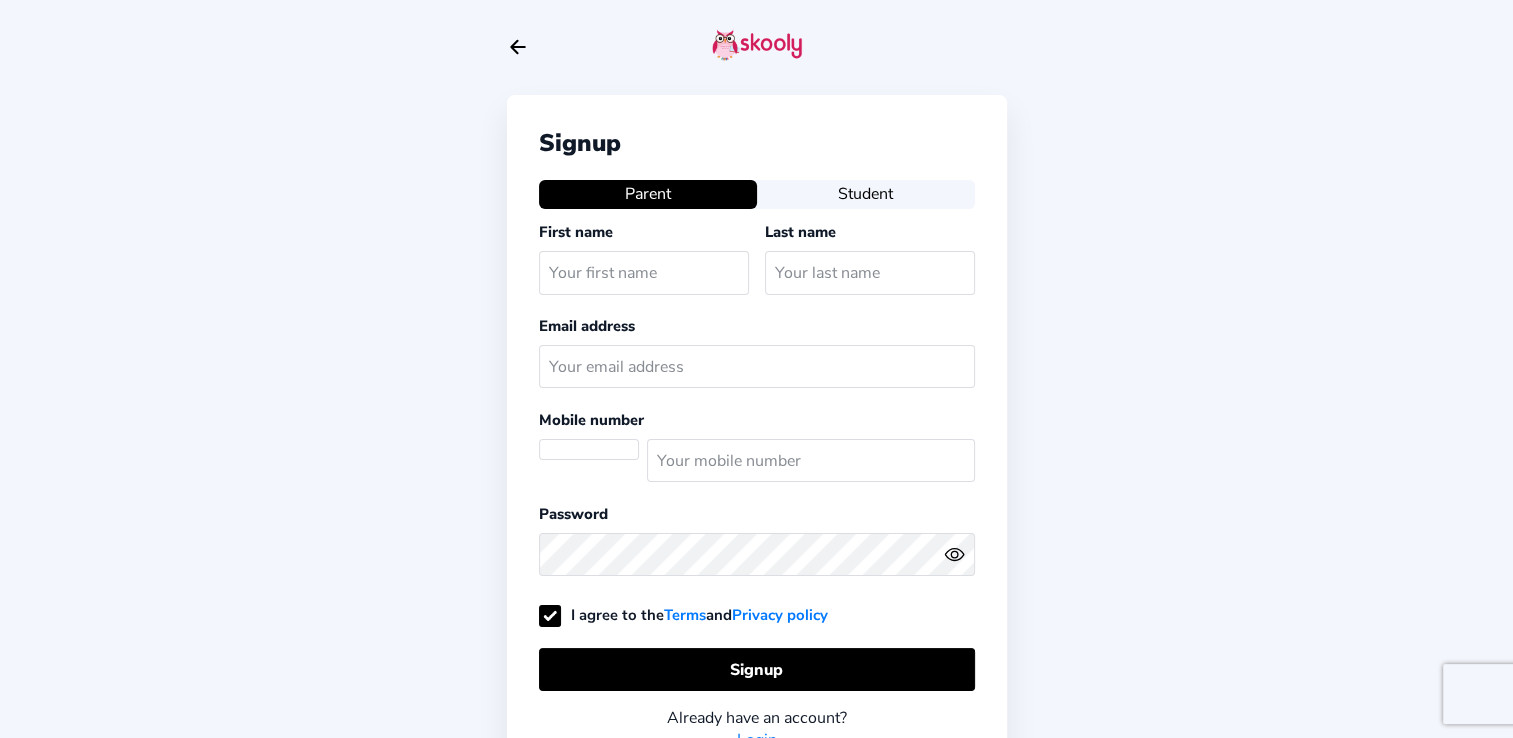 select on "US" 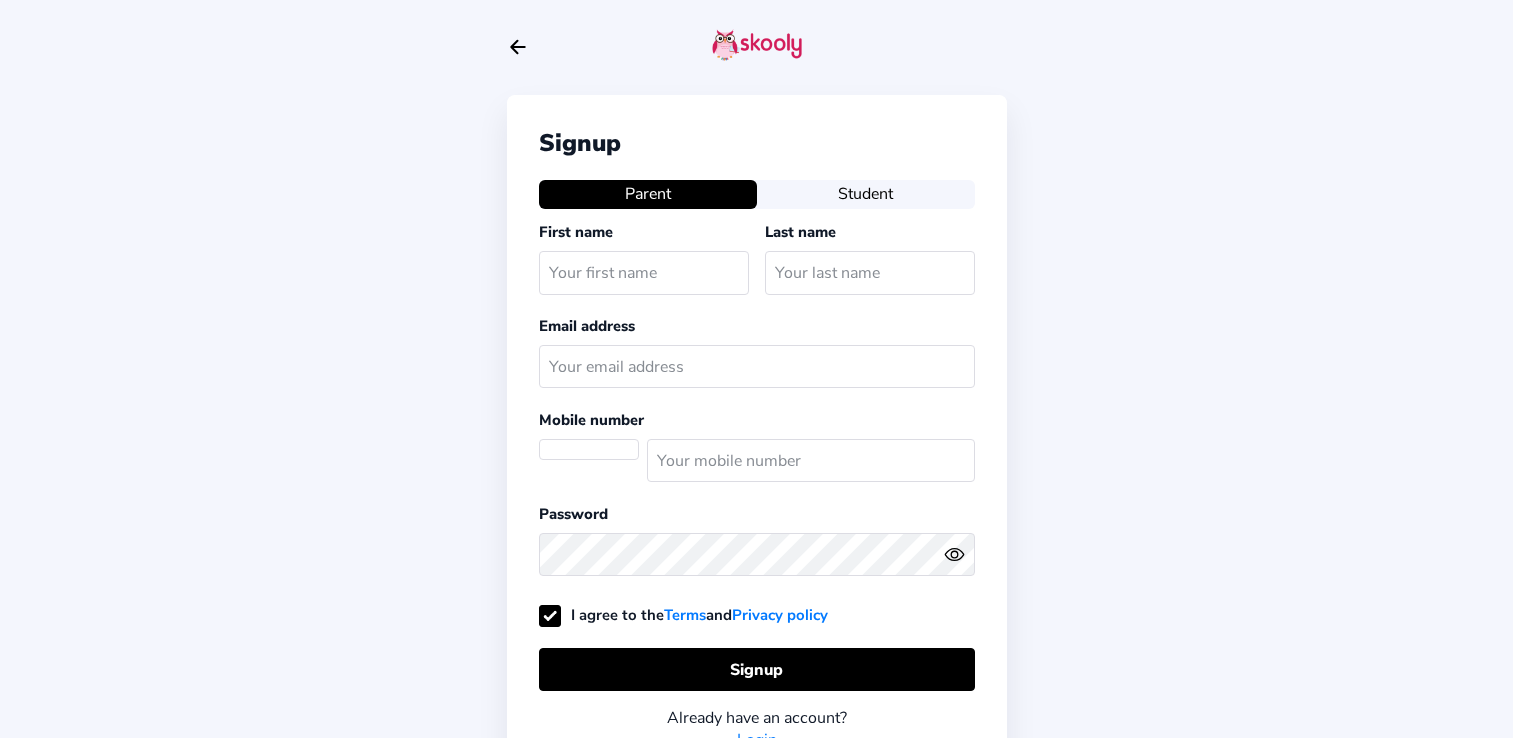 scroll, scrollTop: 0, scrollLeft: 0, axis: both 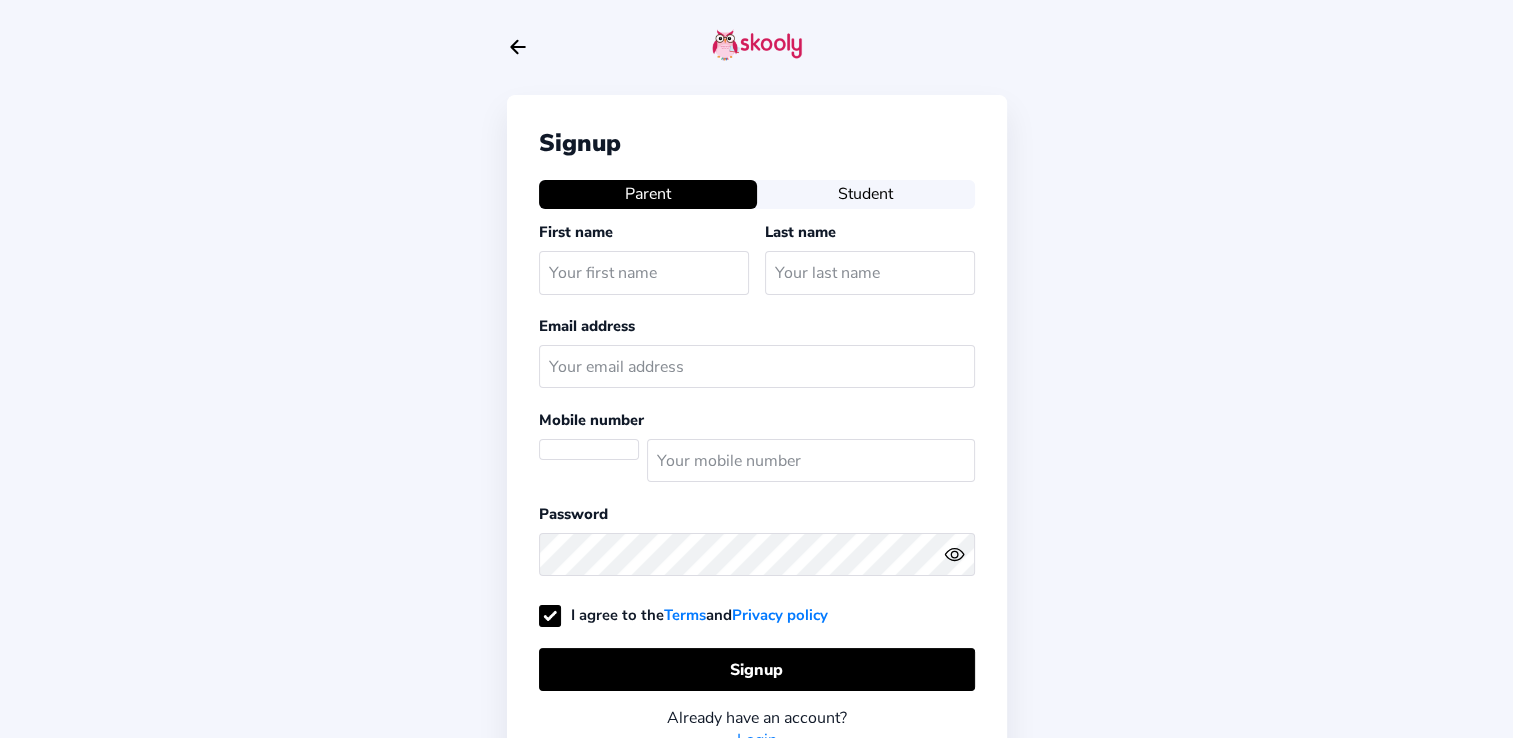 select on "US" 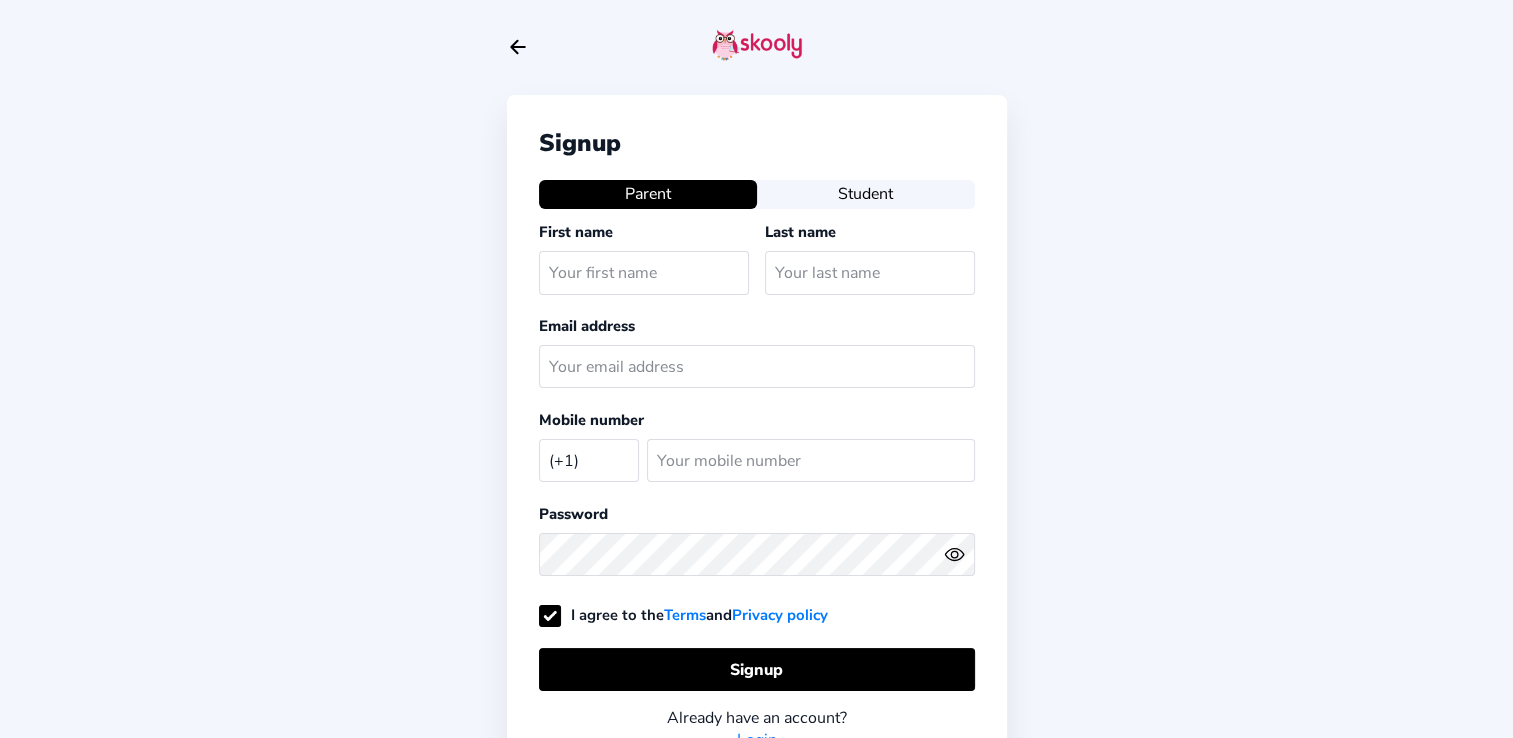 click on "Already have an account?" 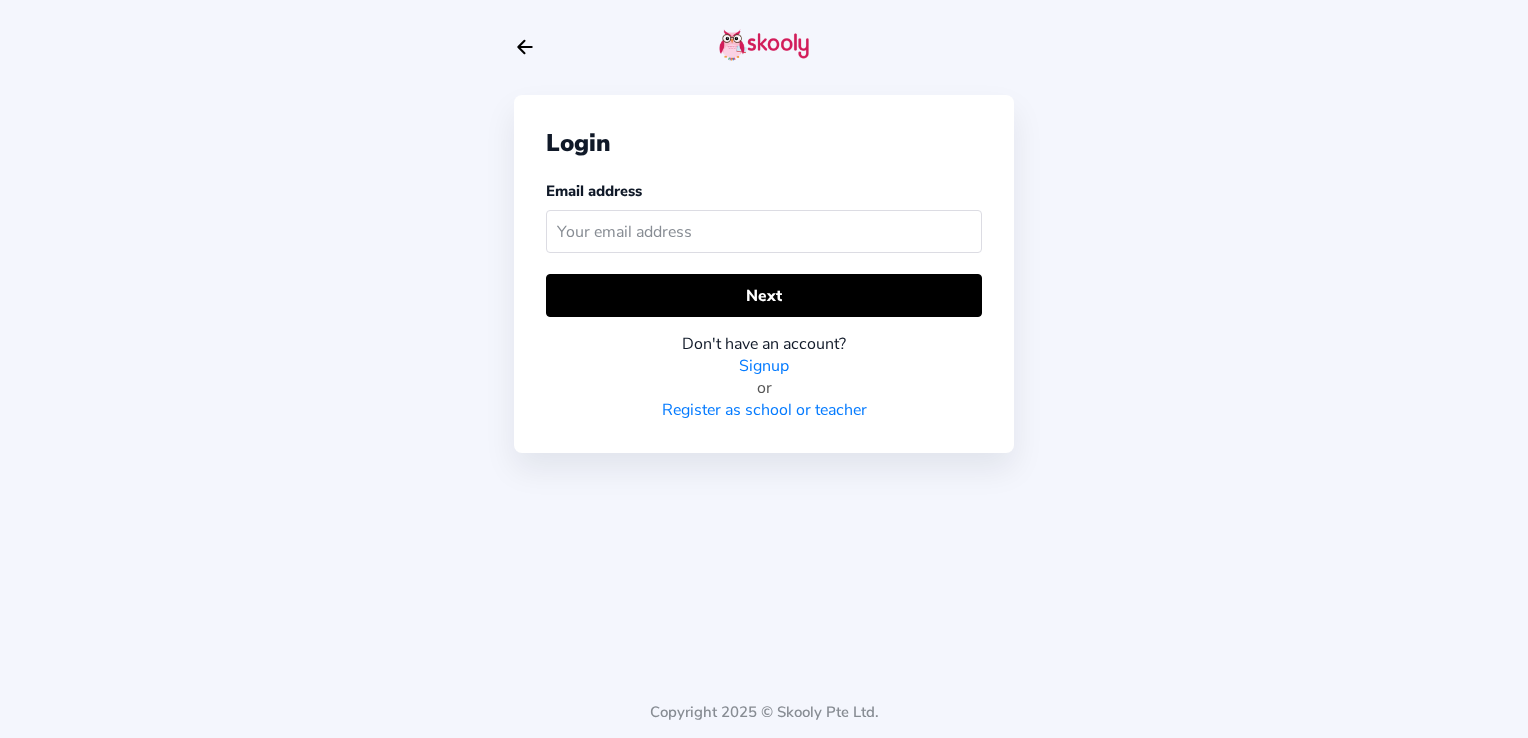 click on "Login Email address  Next  Don't have an account? Signup or Register as school or teacher" 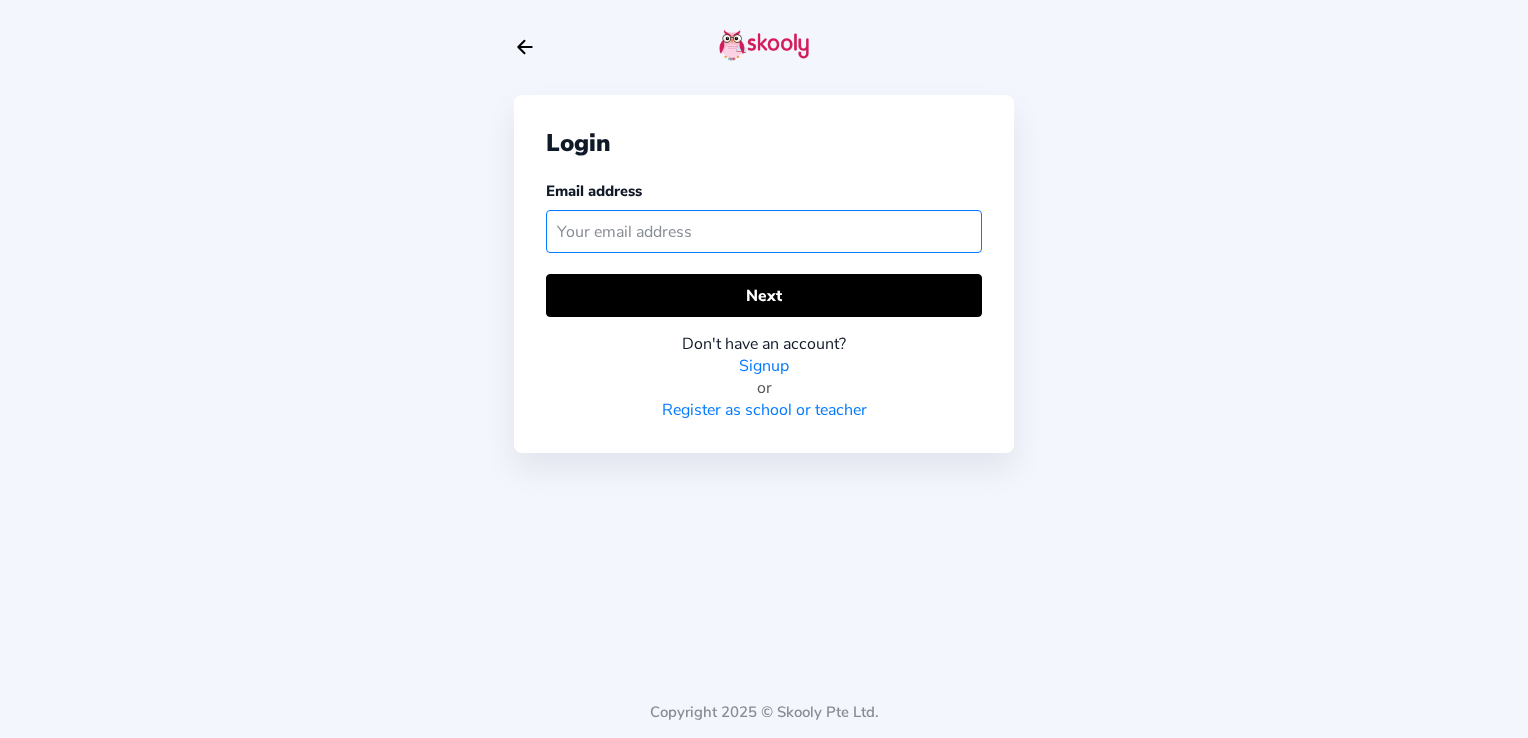 click 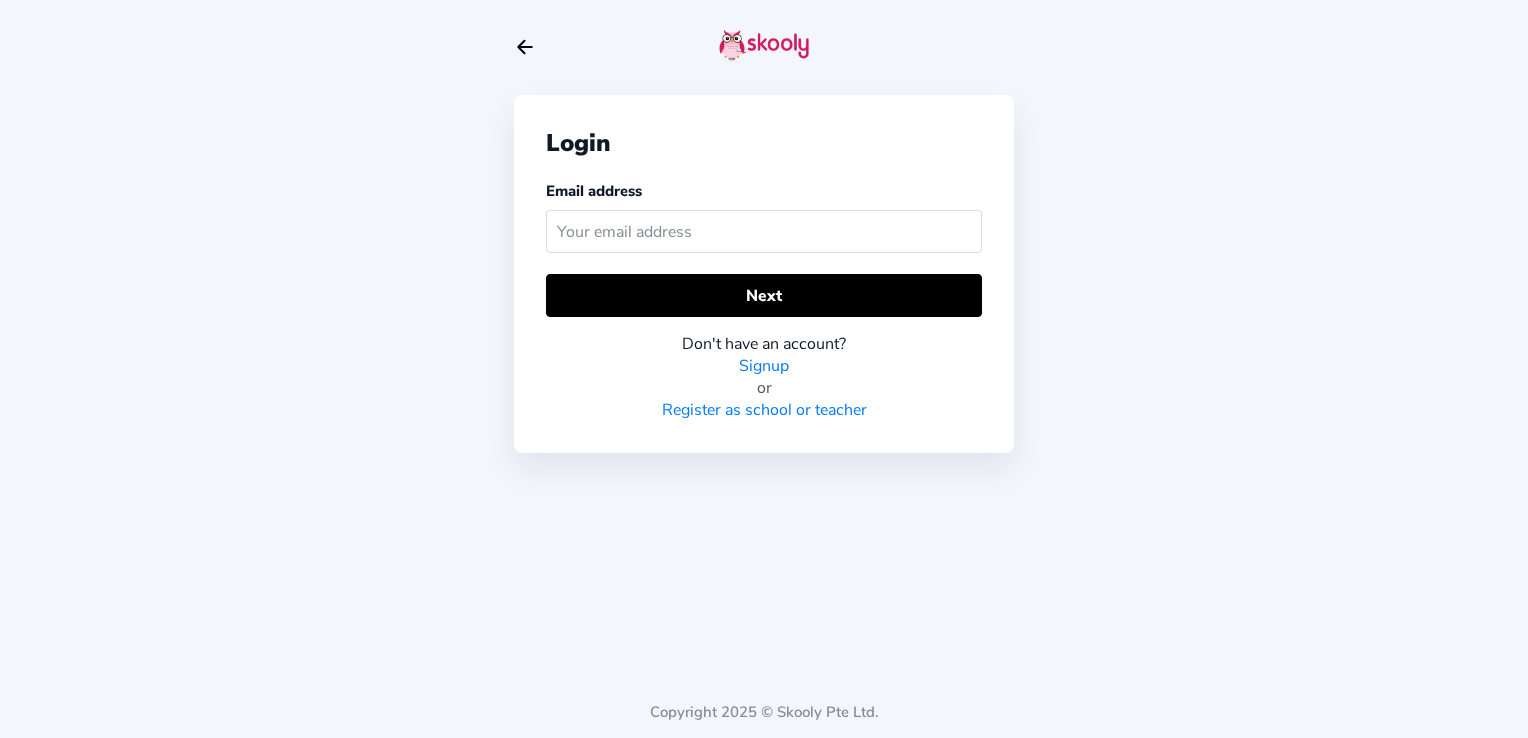 click on "Register as school or teacher" 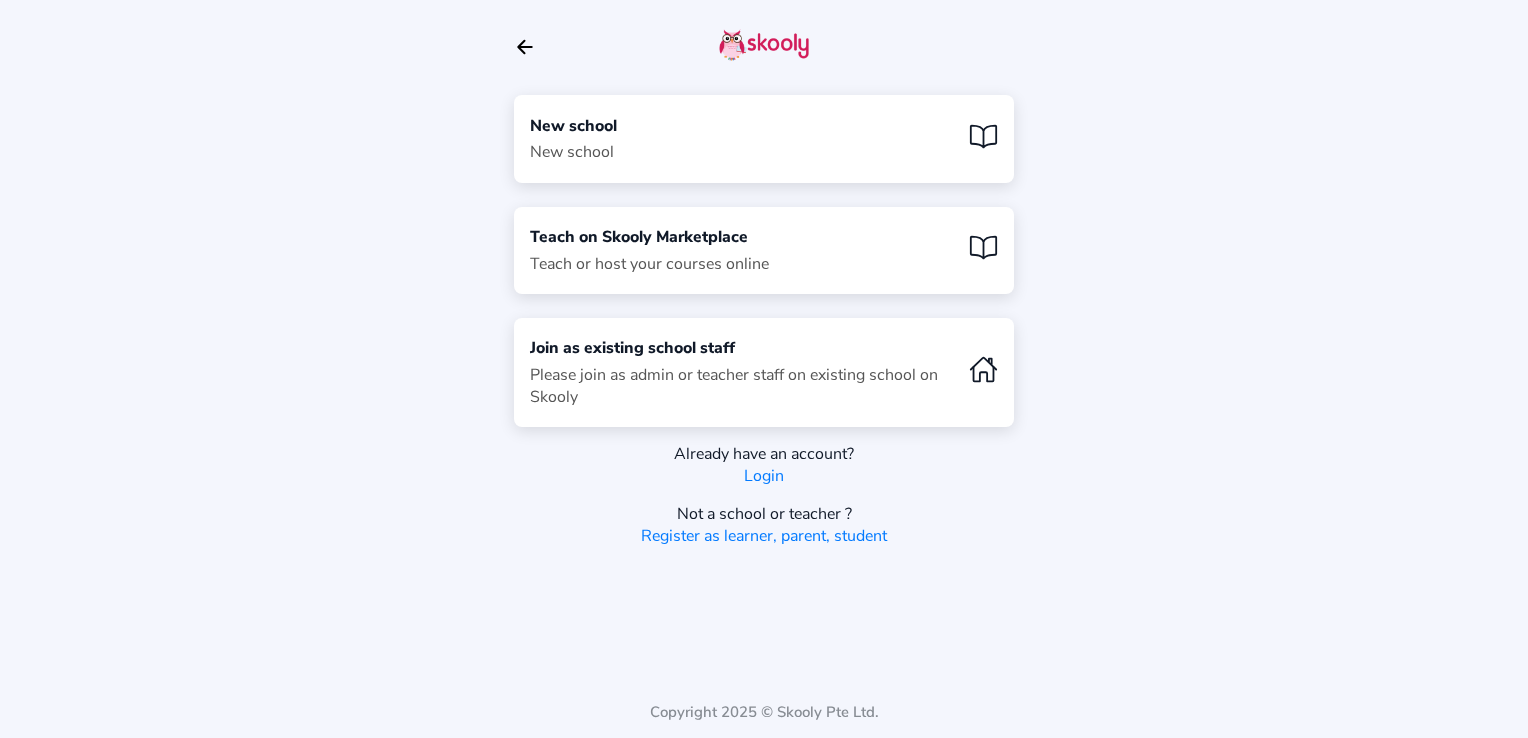 click on "New school  New school" 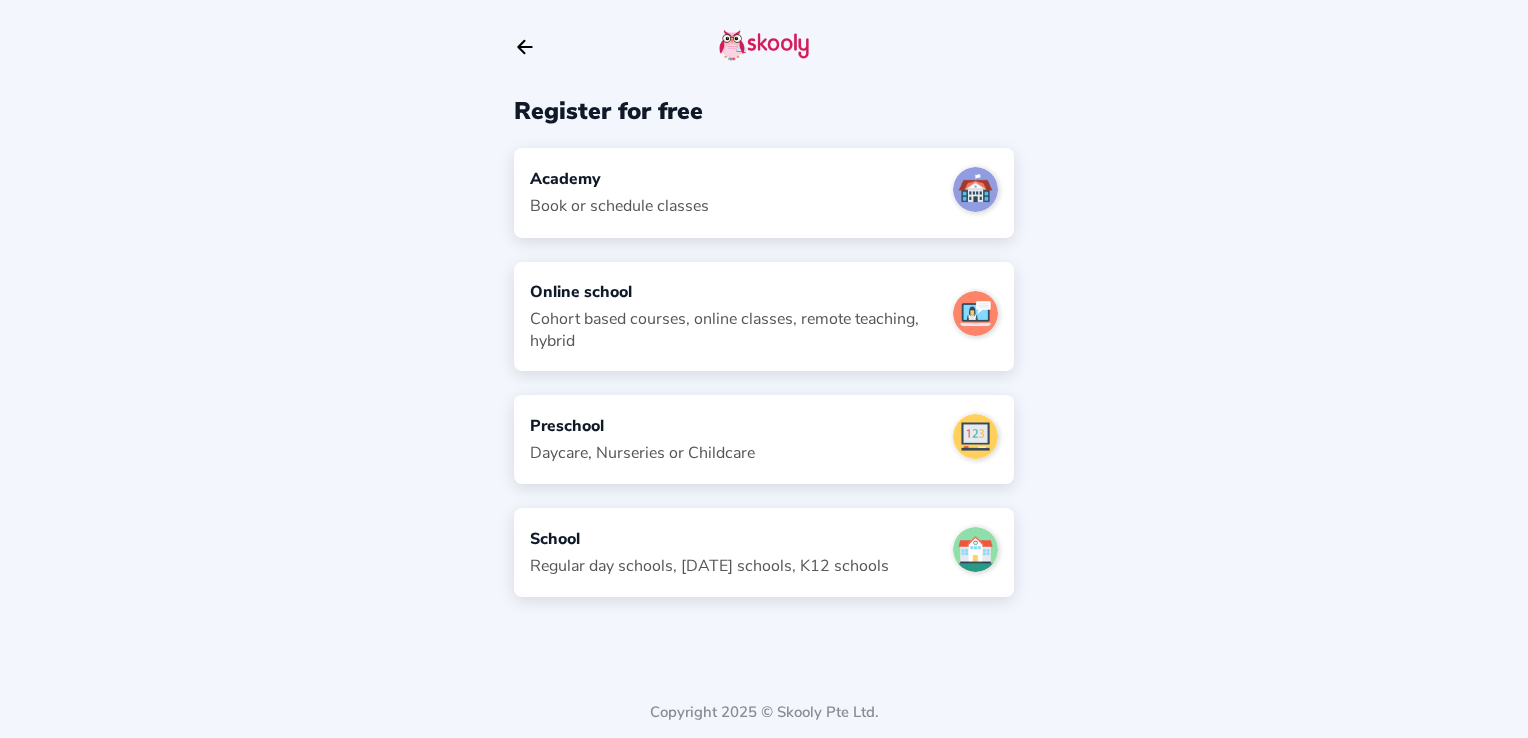 click on "Online school" 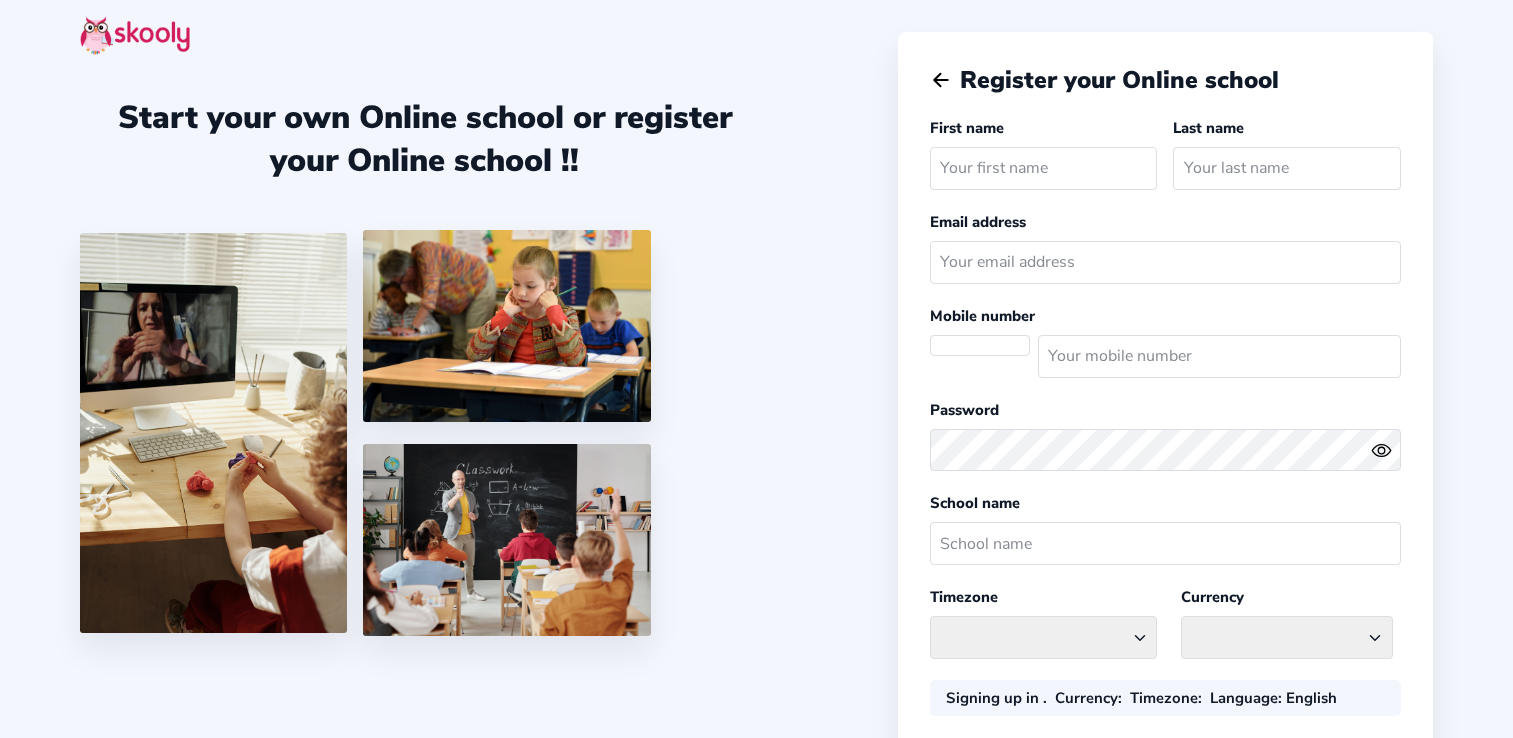 scroll, scrollTop: 0, scrollLeft: 0, axis: both 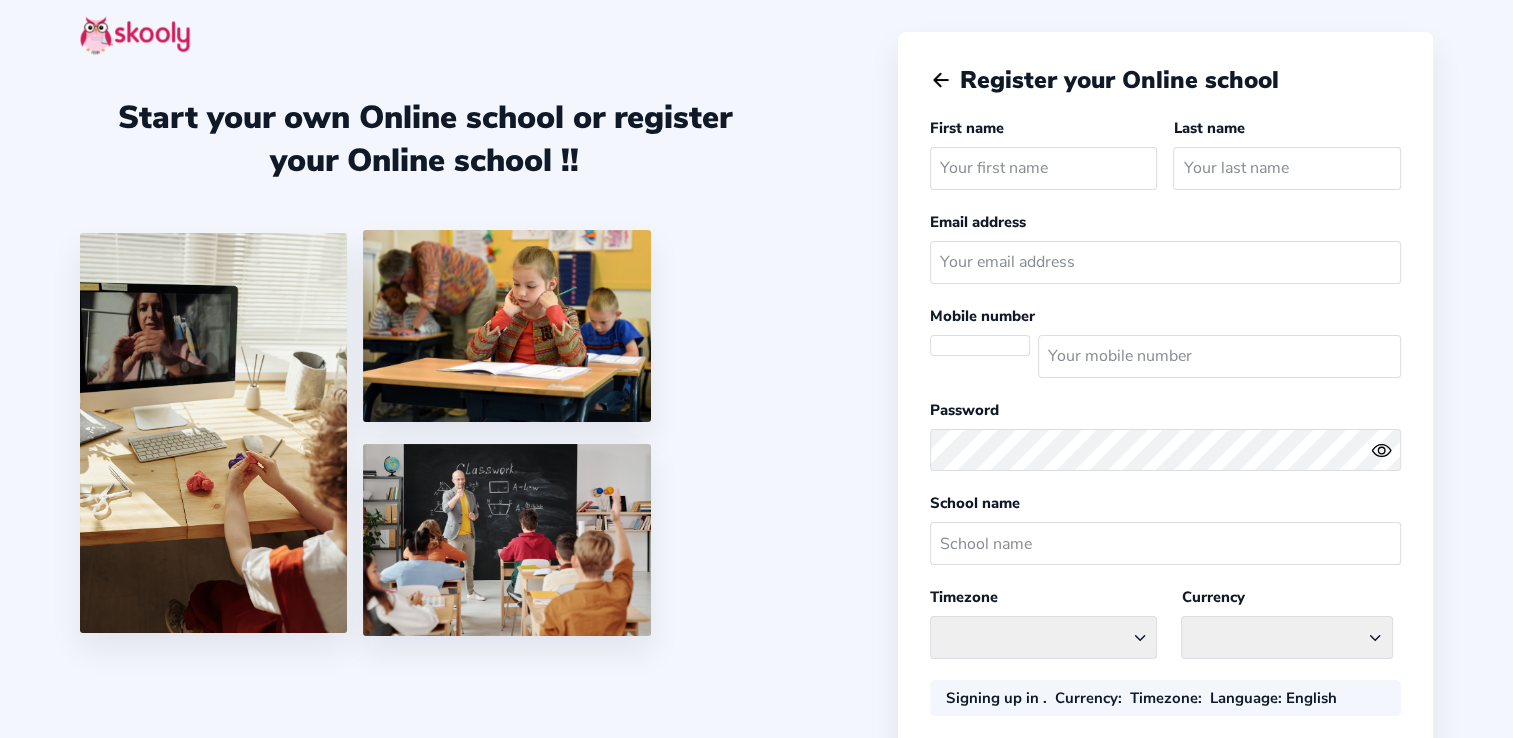 select 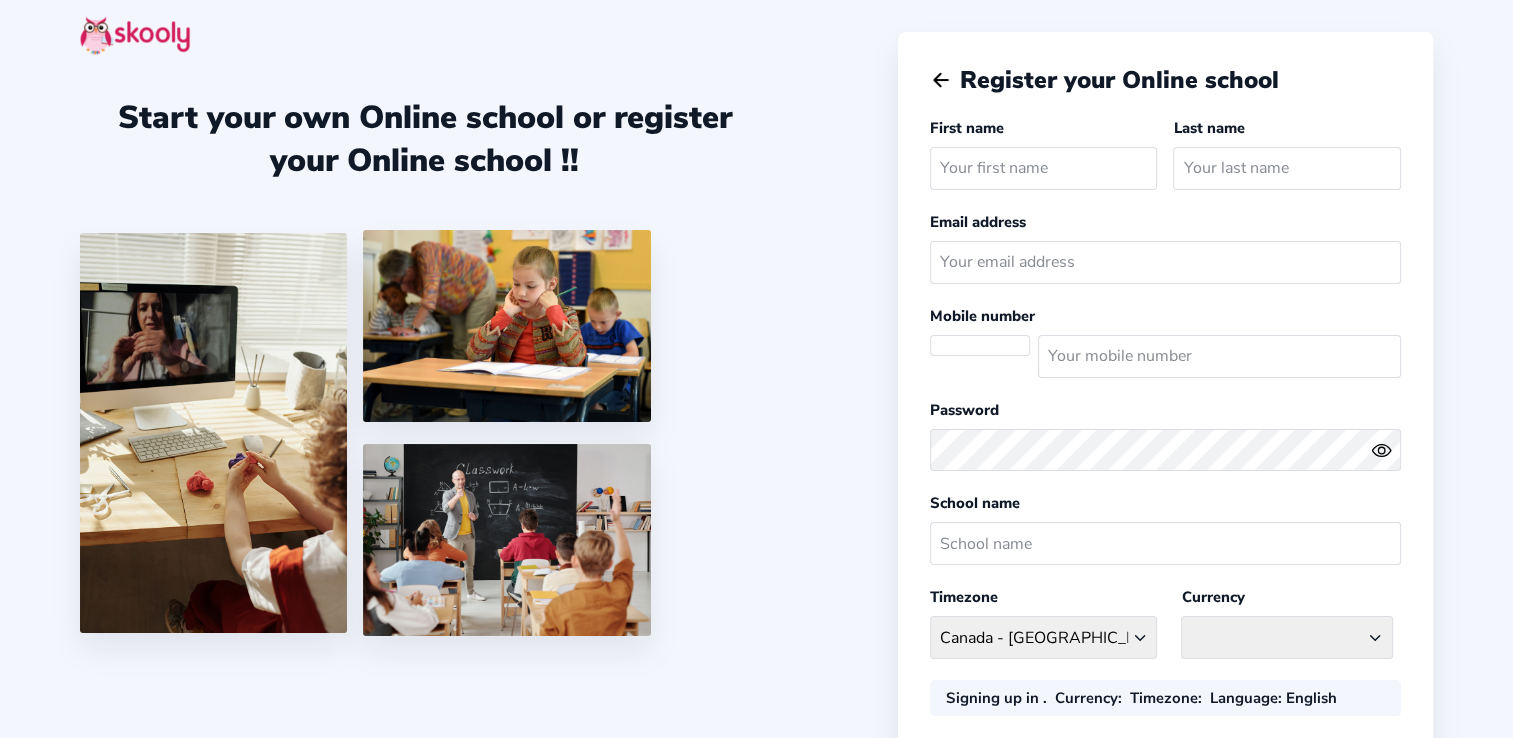 select on "USD $" 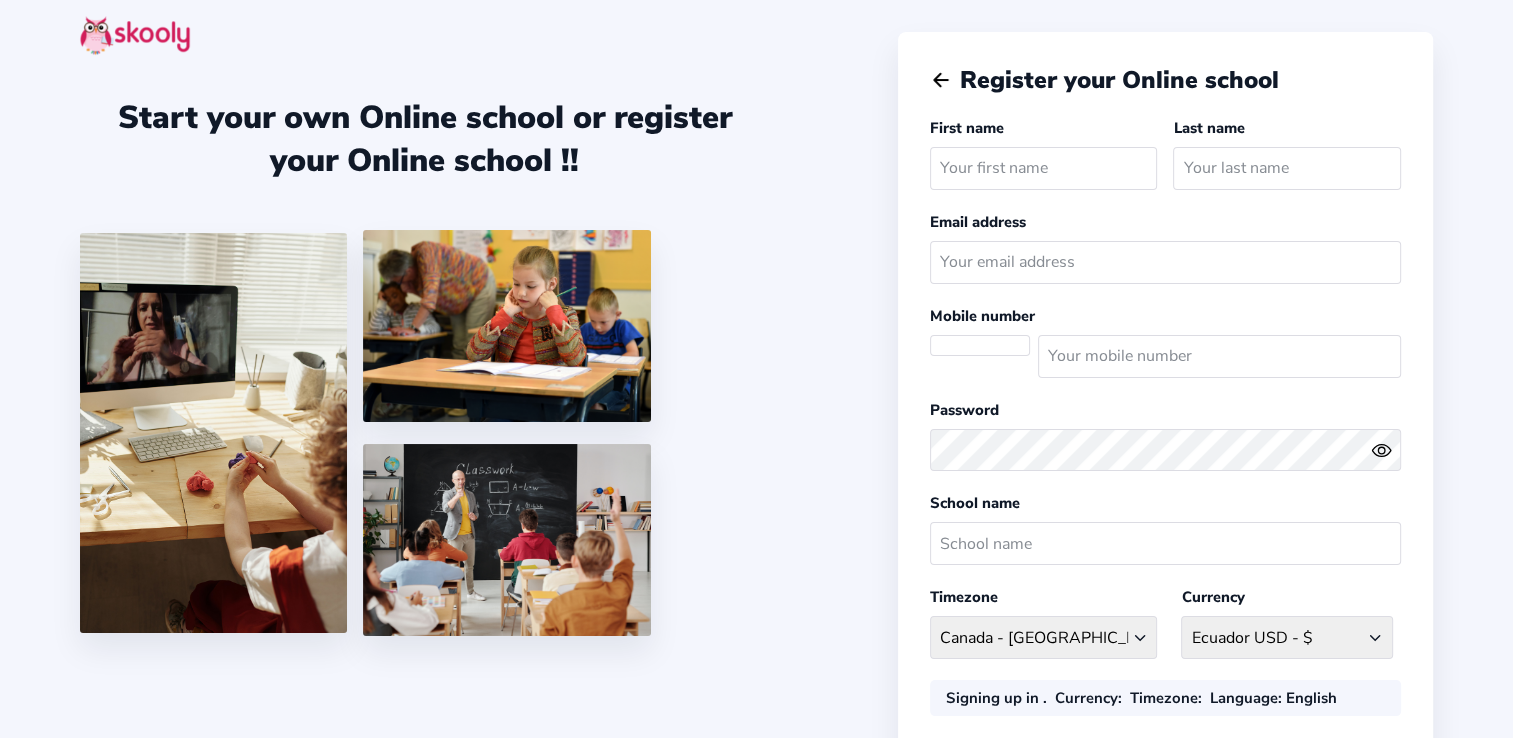 select on "US" 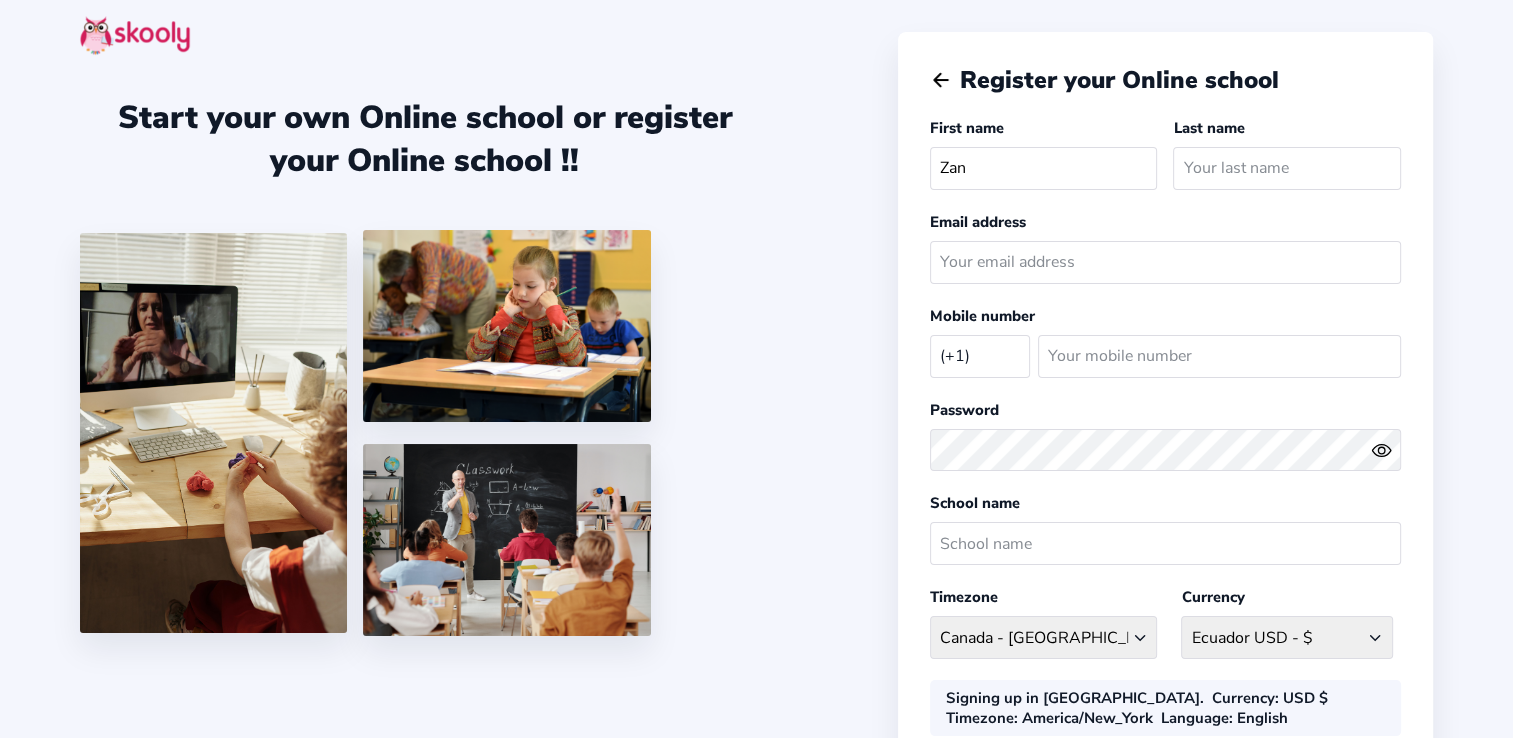 type on "Zaniya" 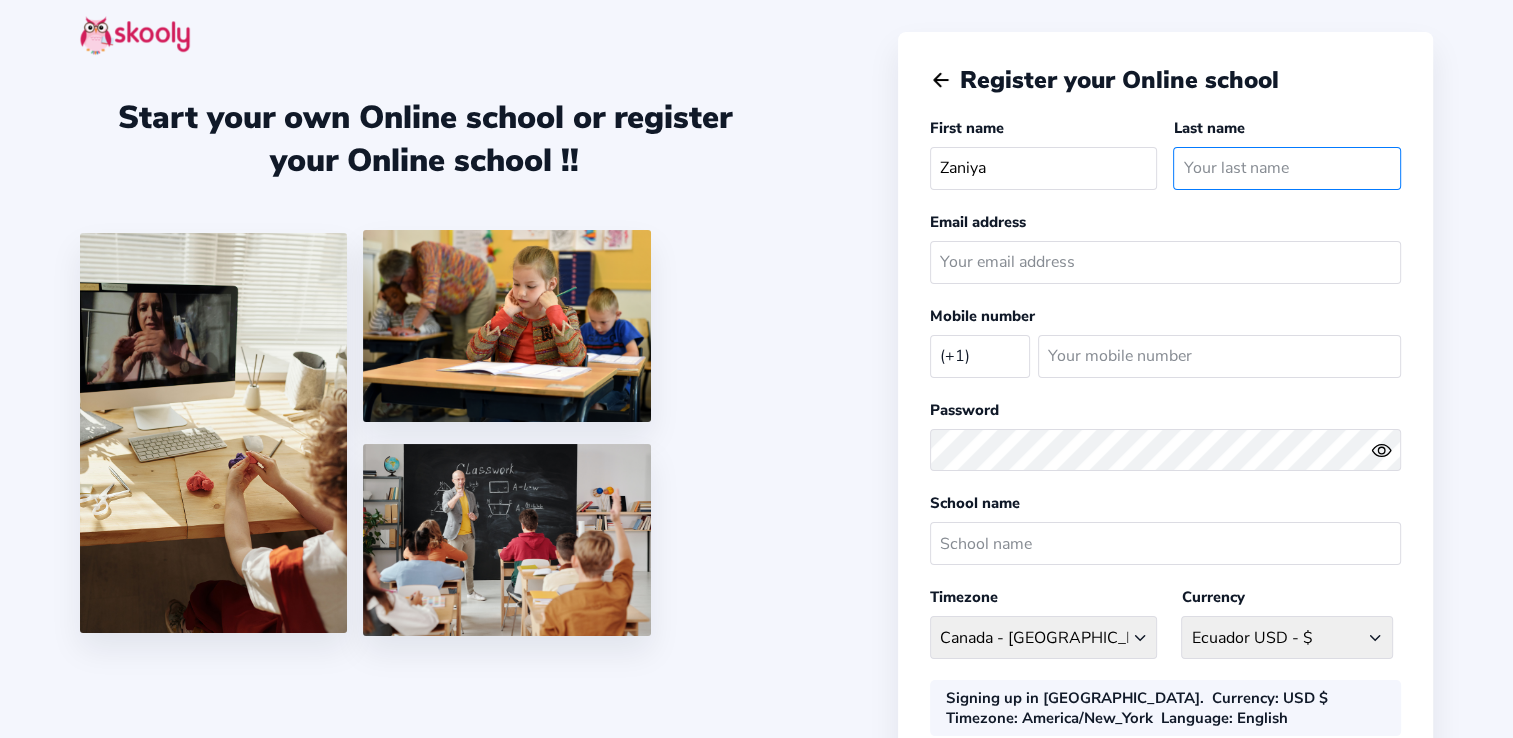 type on "Johnson" 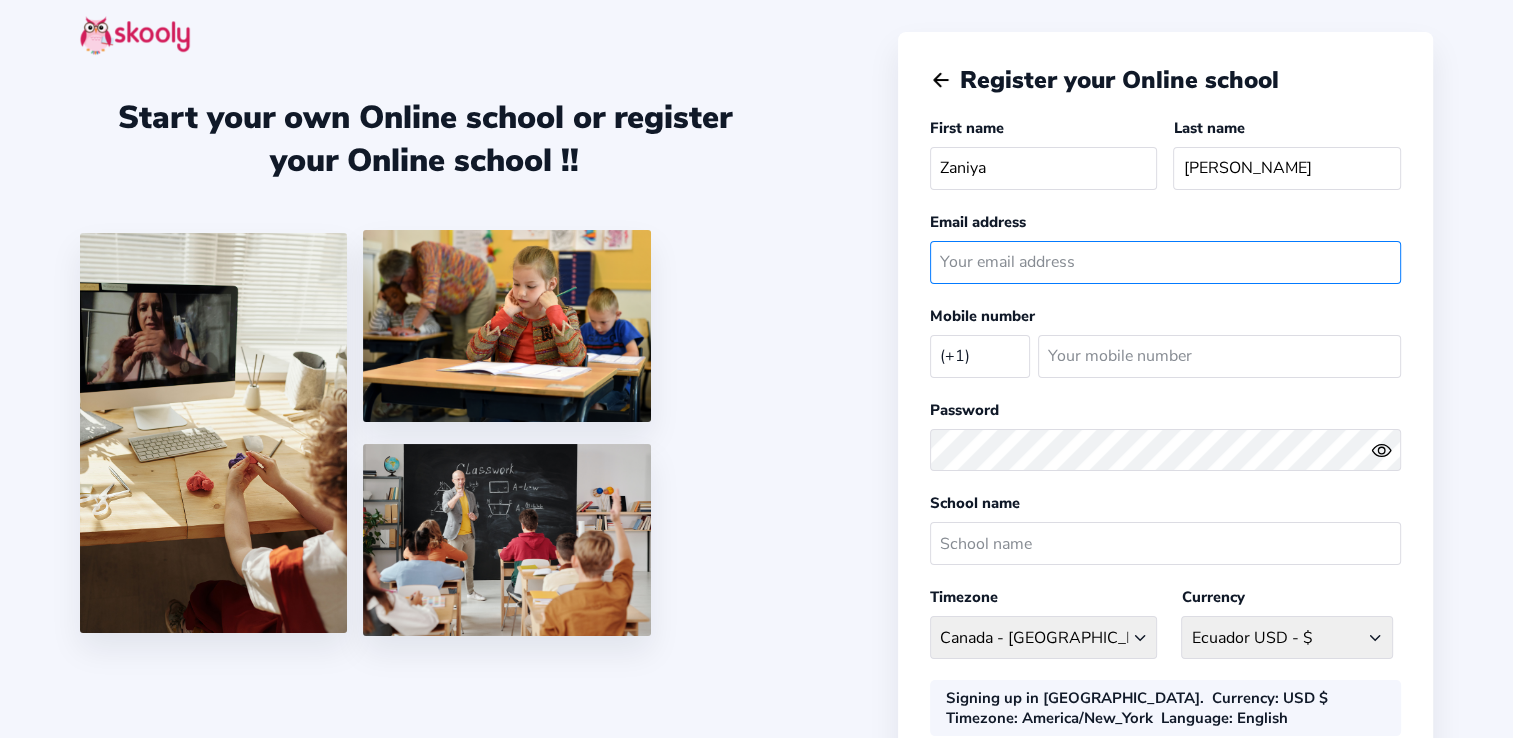 type on "[EMAIL_ADDRESS][DOMAIN_NAME]" 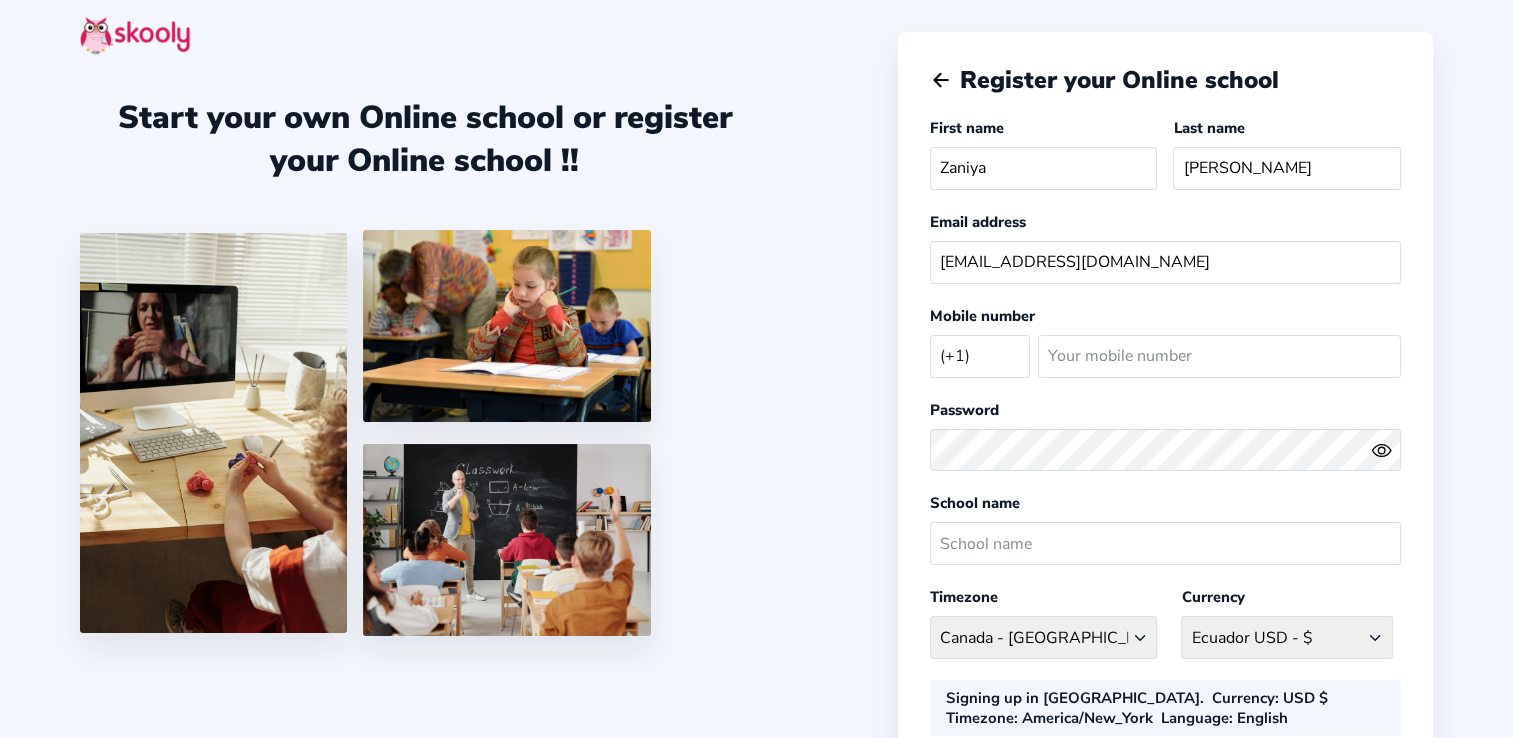 select on "CA" 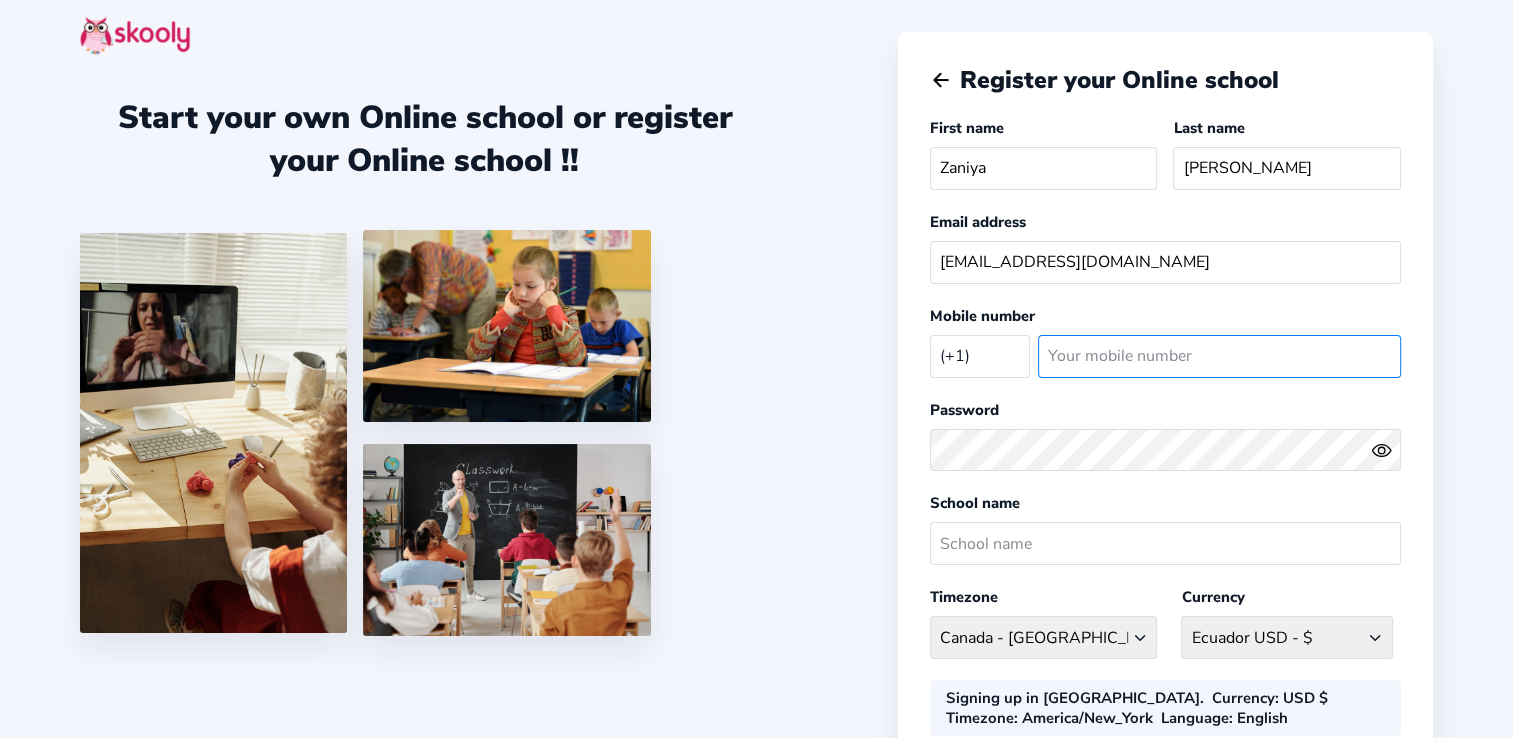 type on "3026698232" 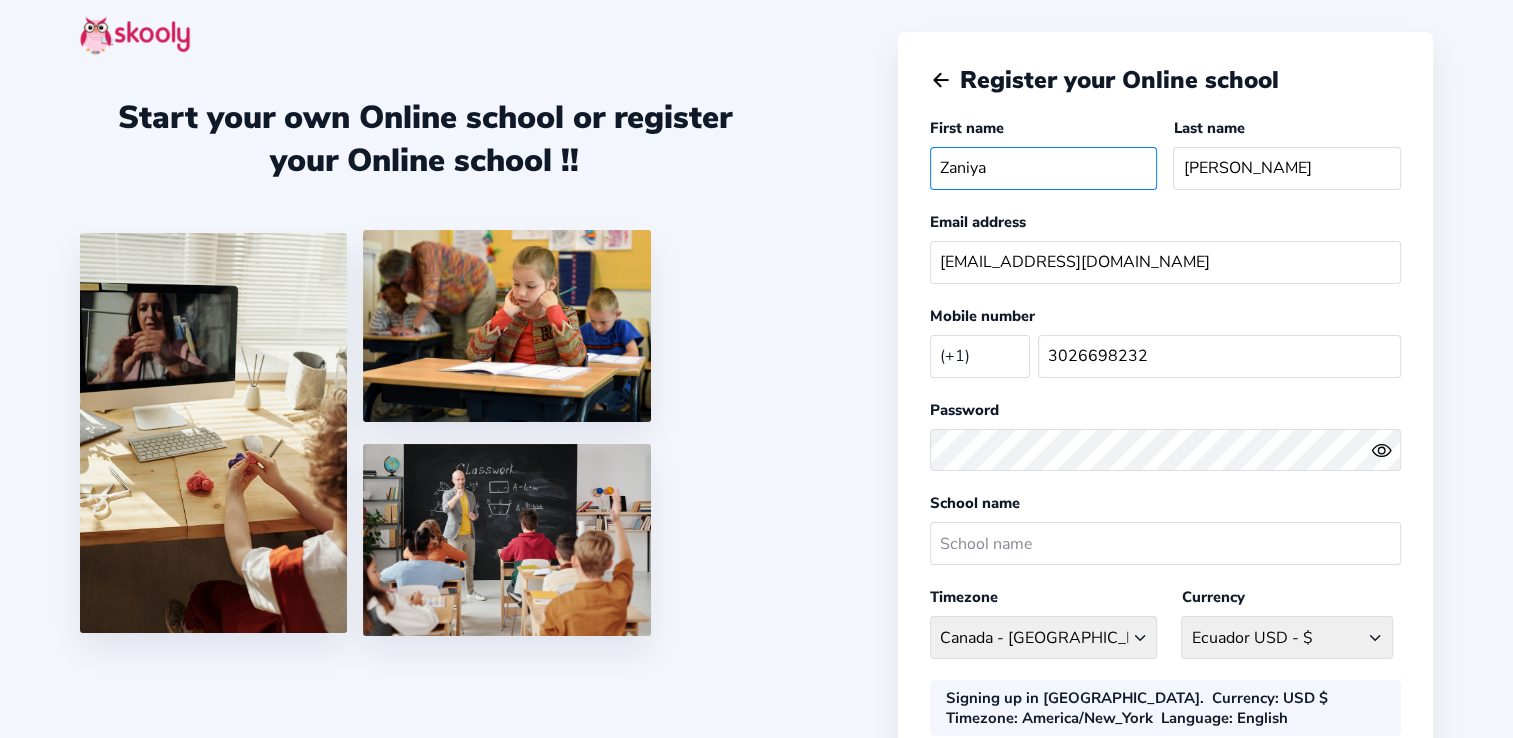 select on "CAD $" 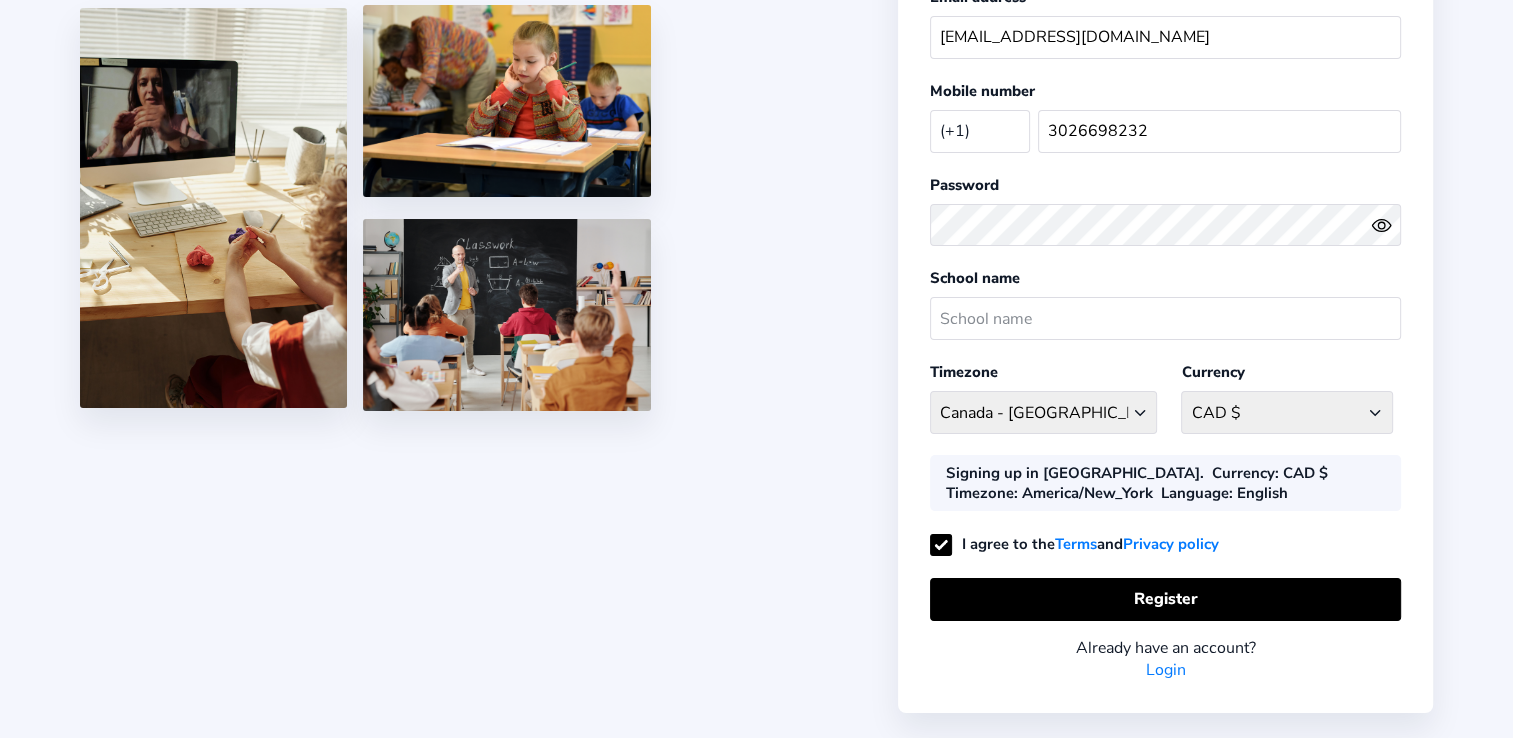 scroll, scrollTop: 263, scrollLeft: 0, axis: vertical 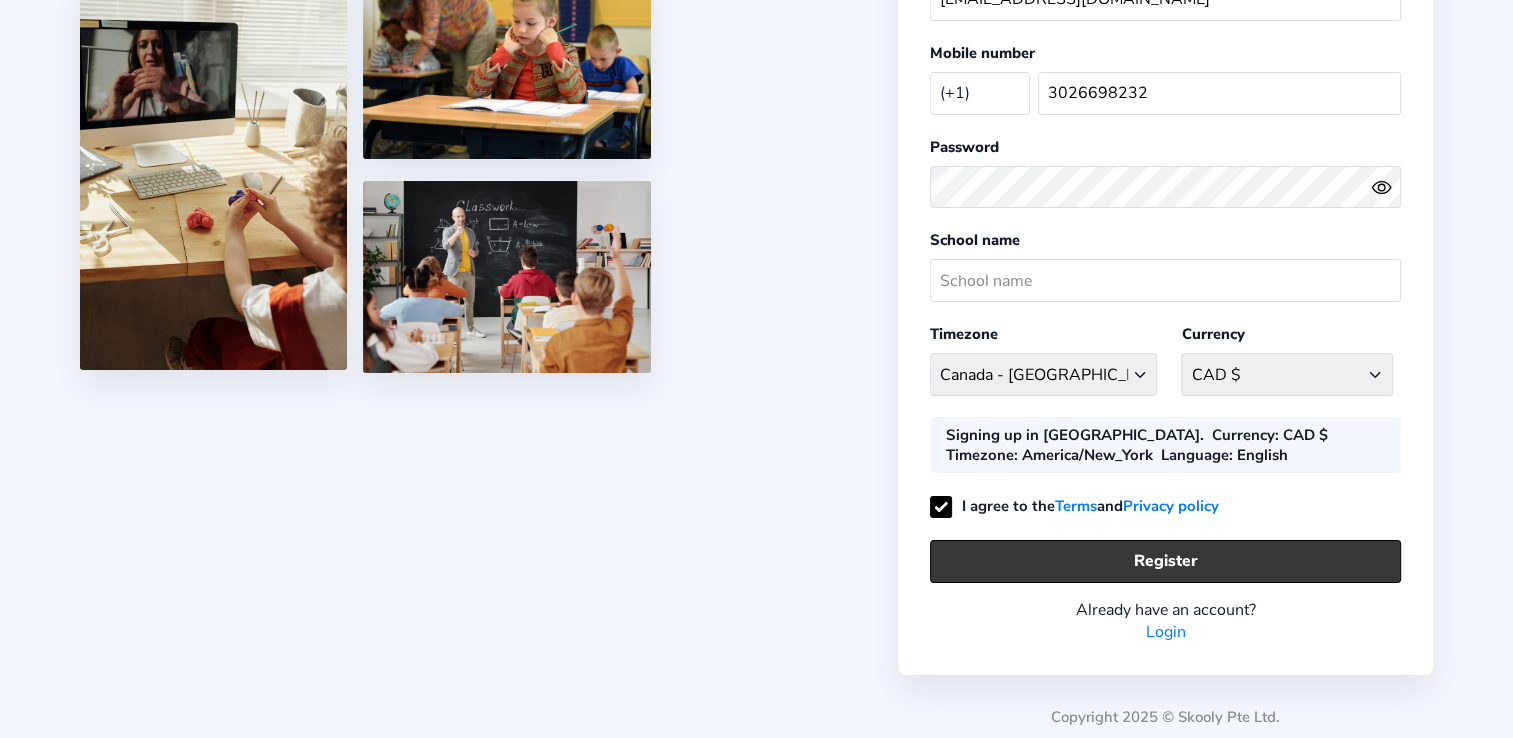 click on "Register" 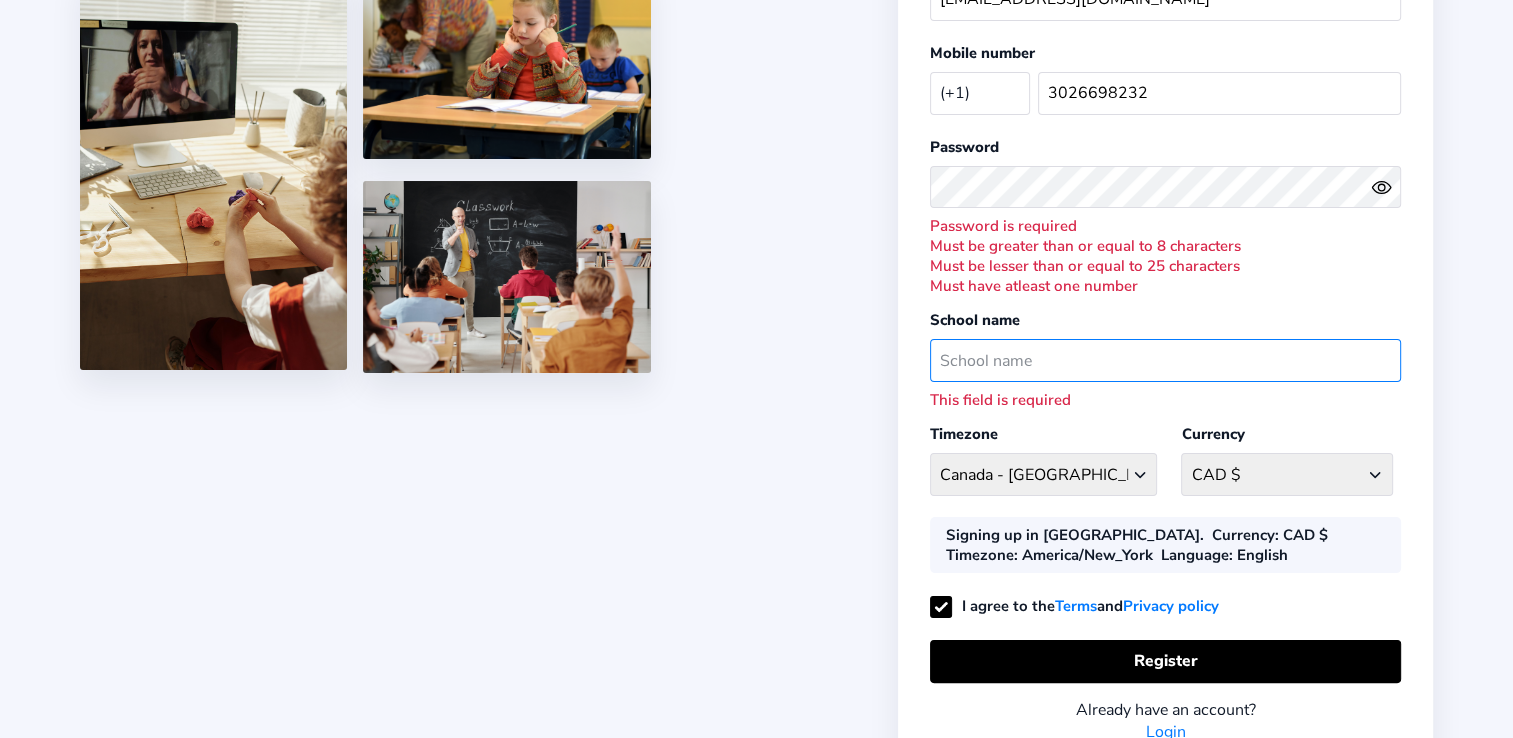 click 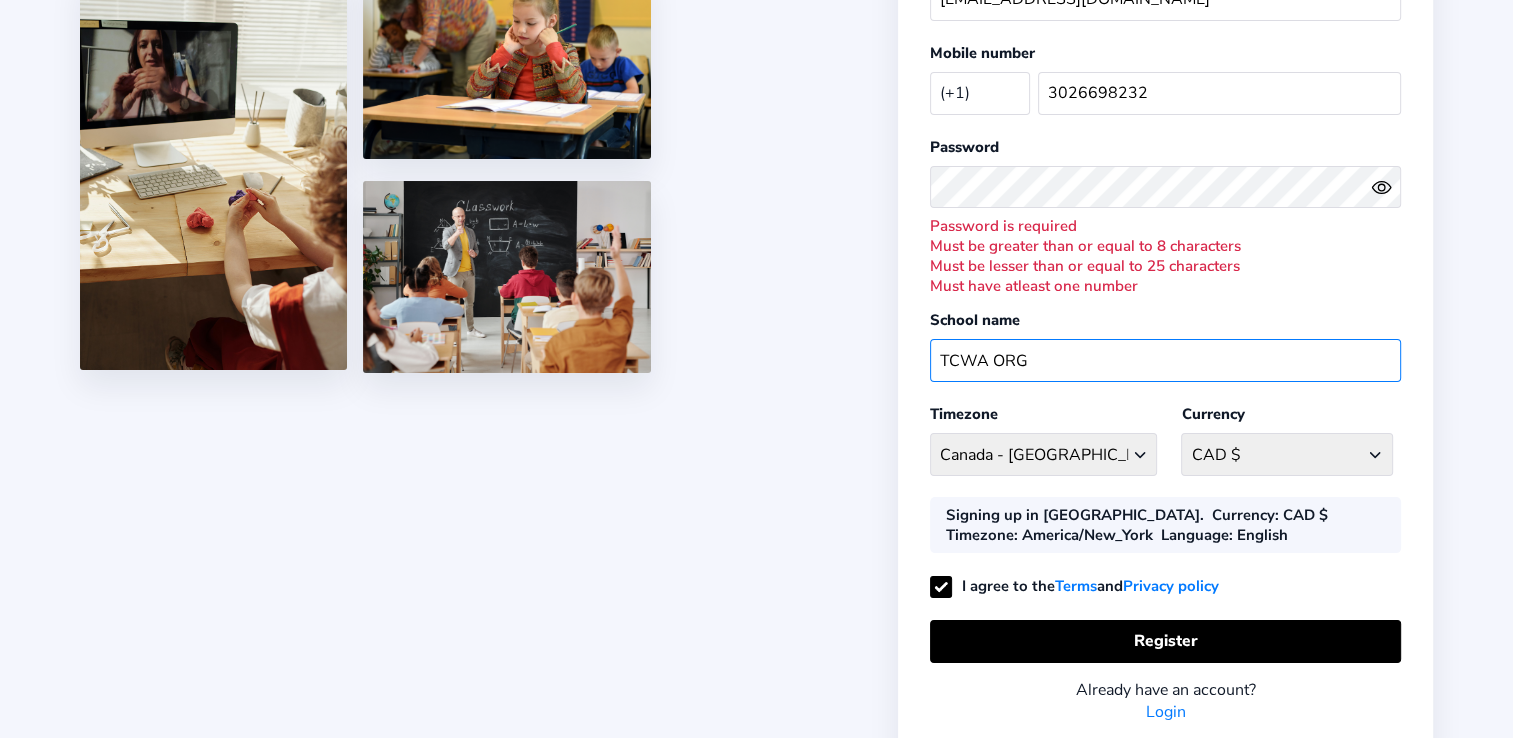 type on "TCWA ORG" 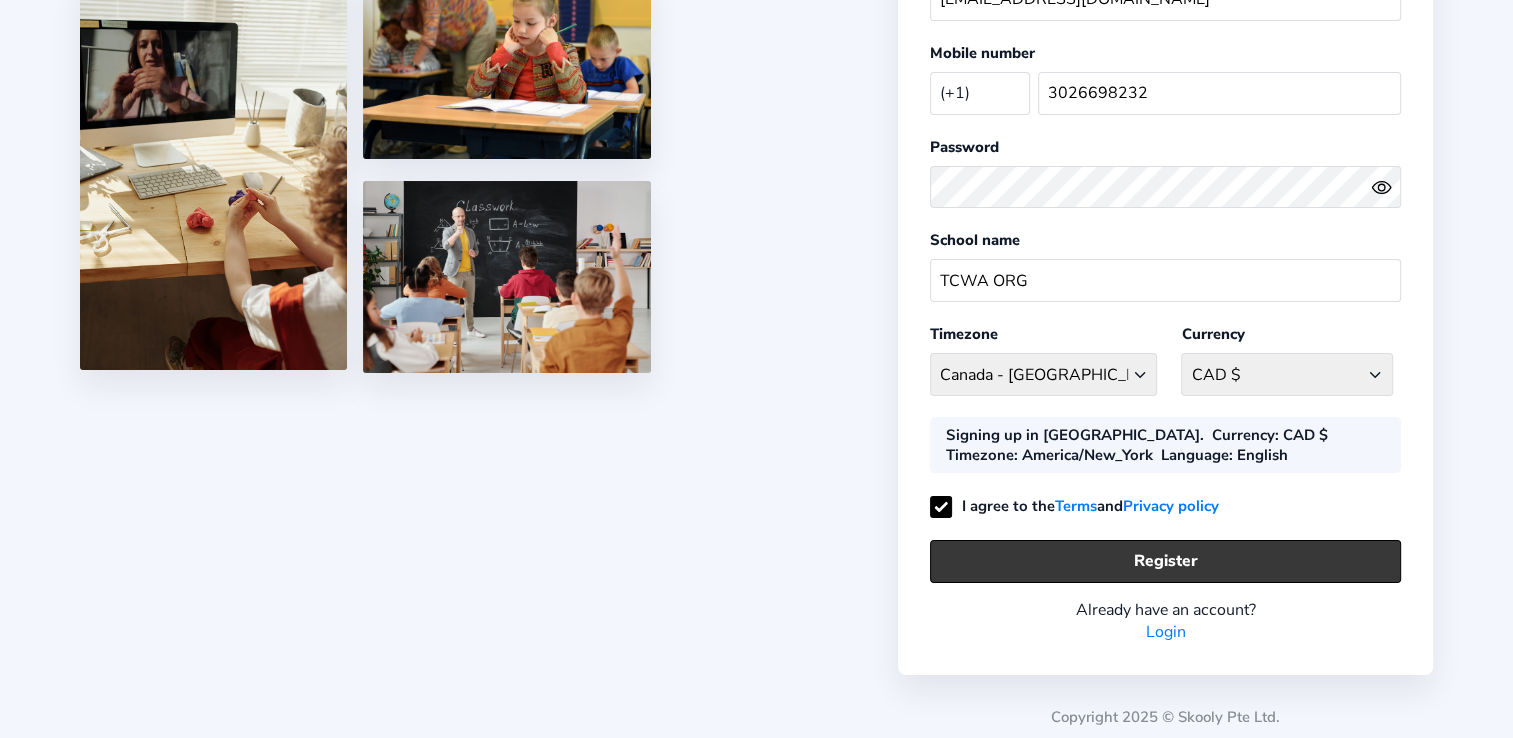 click on "Register" 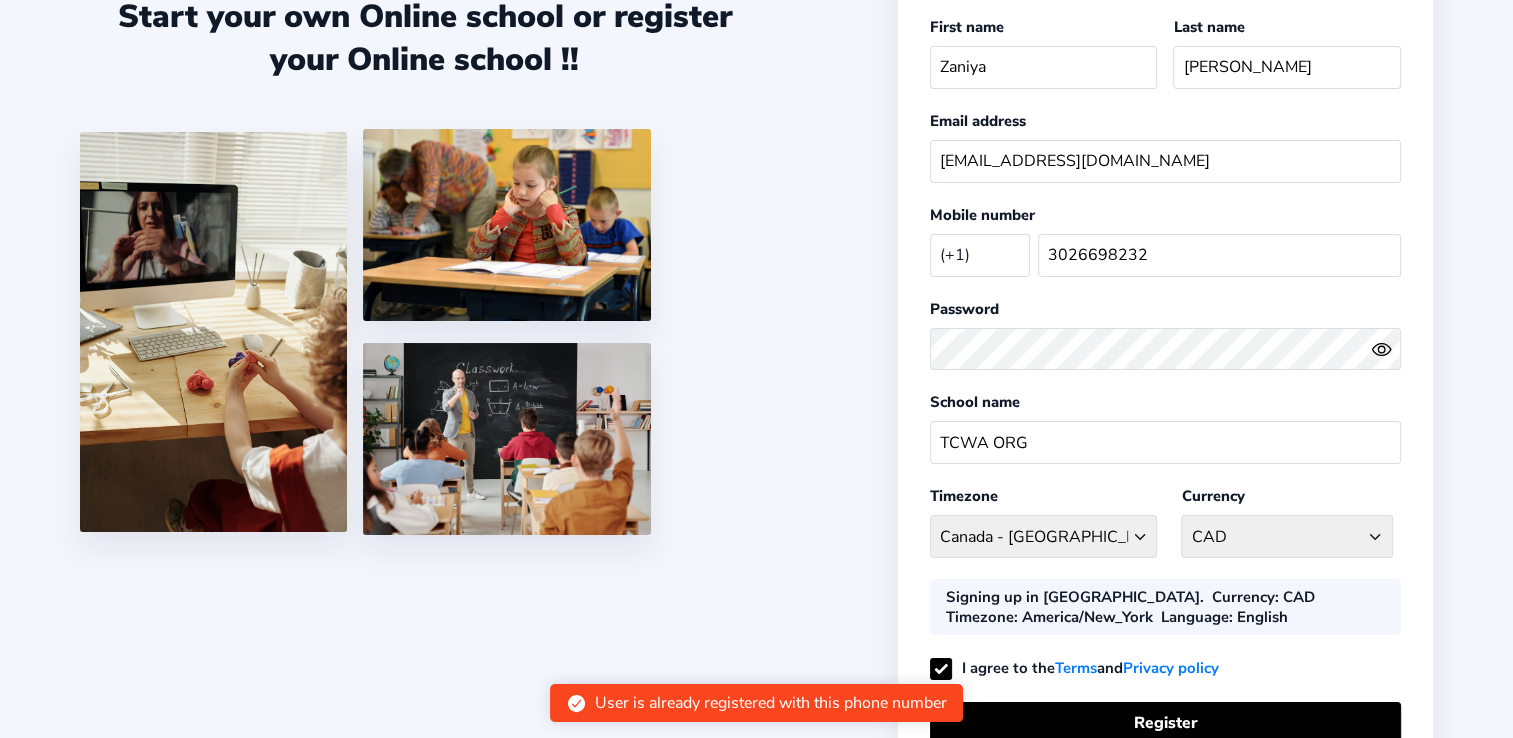 scroll, scrollTop: 92, scrollLeft: 0, axis: vertical 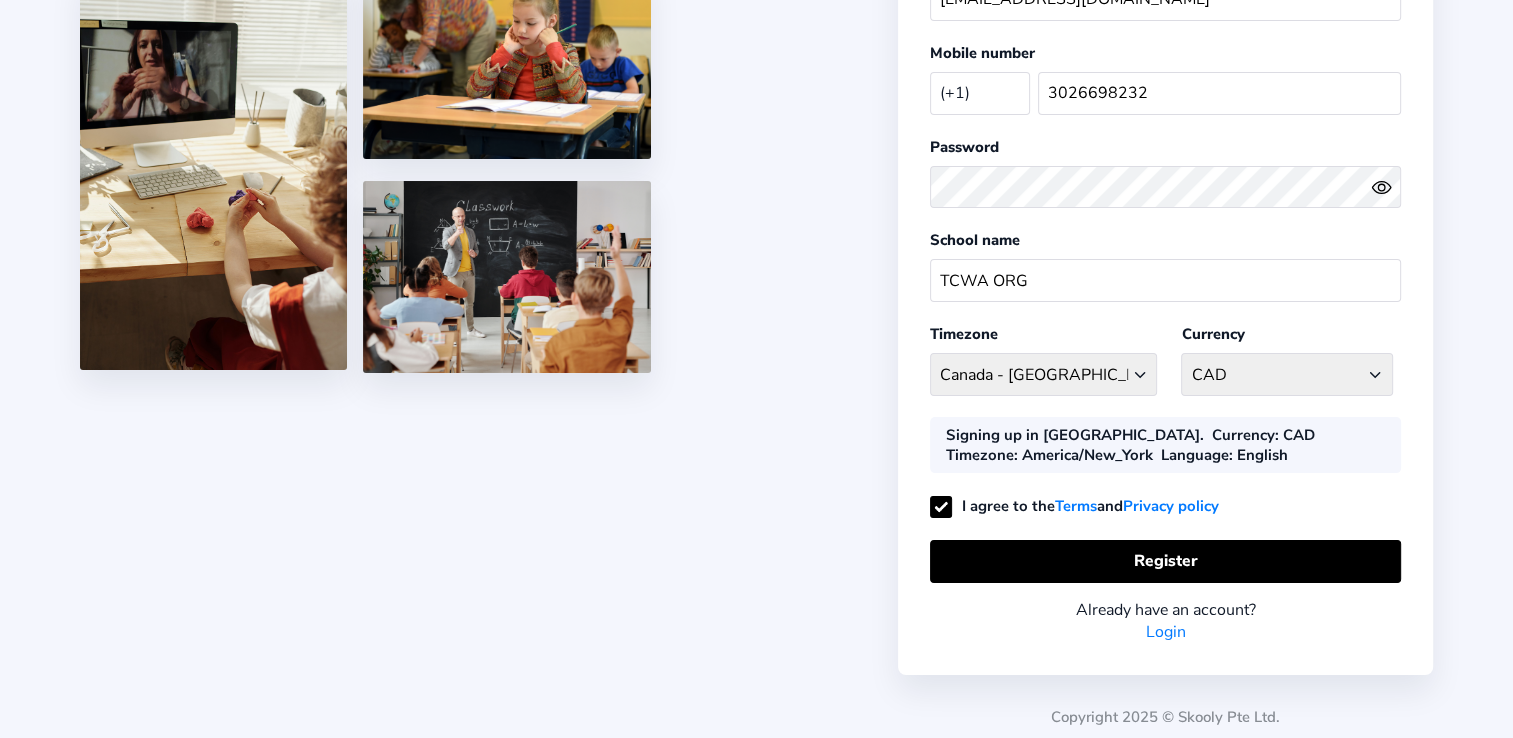 click on "Login" 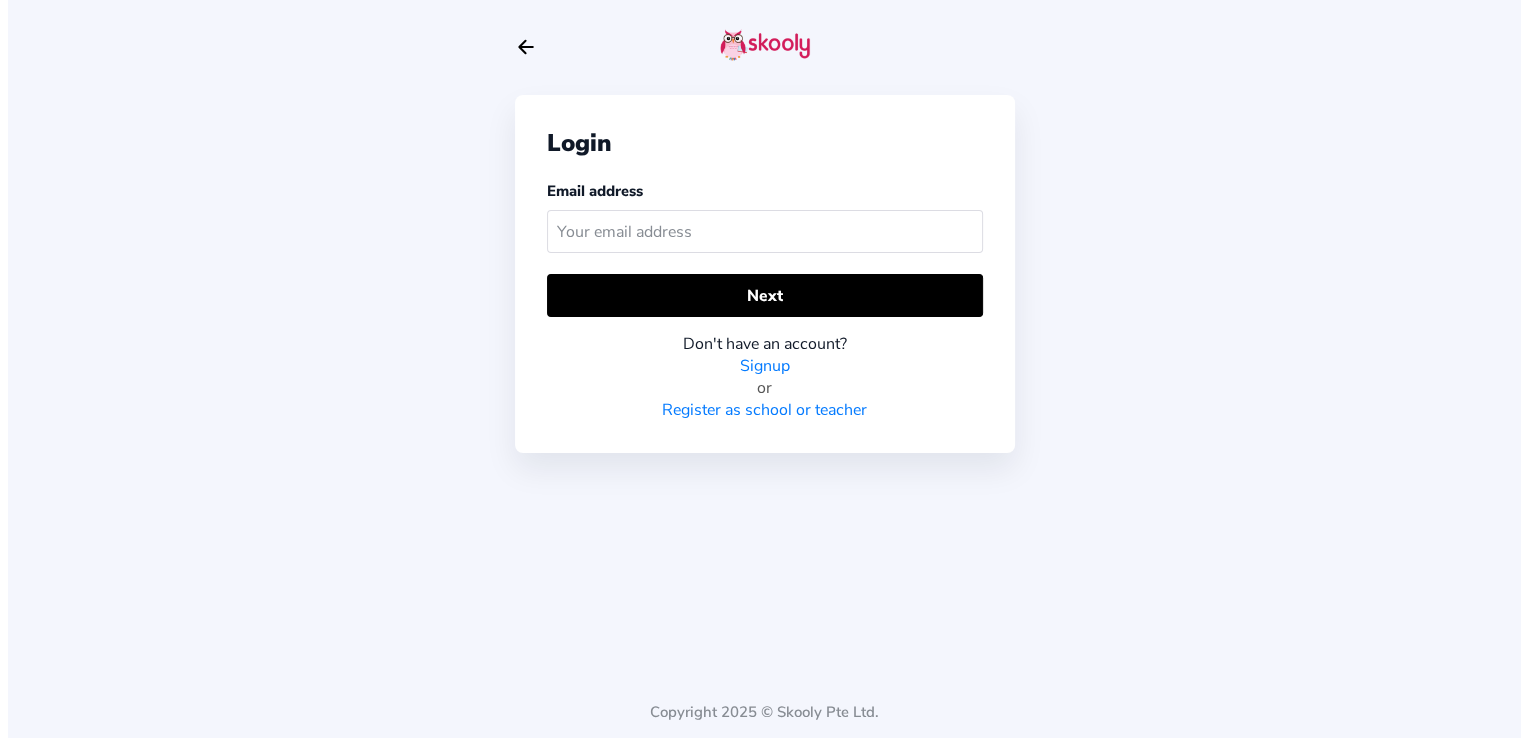 scroll, scrollTop: 0, scrollLeft: 0, axis: both 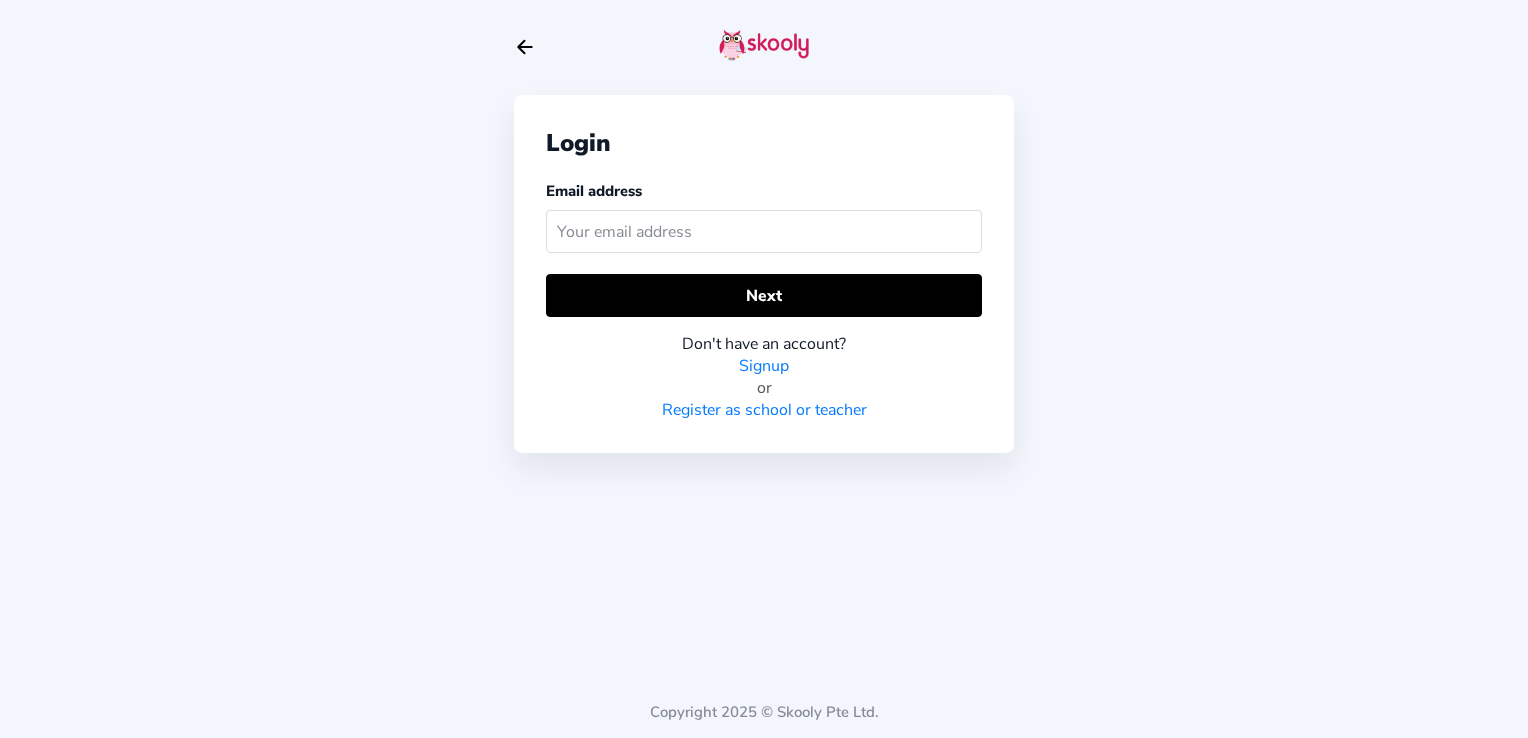 type on "j" 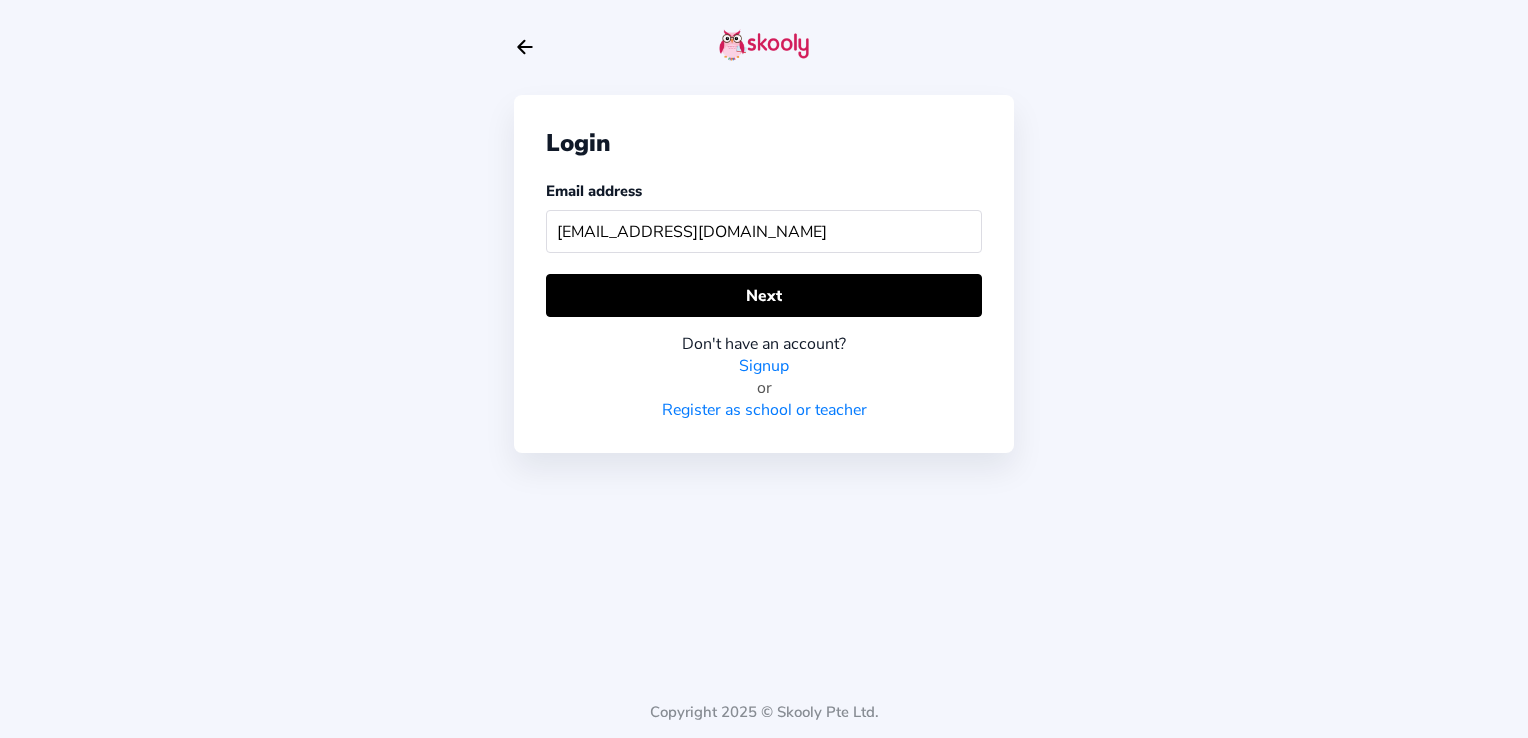 type on "[EMAIL_ADDRESS][DOMAIN_NAME]" 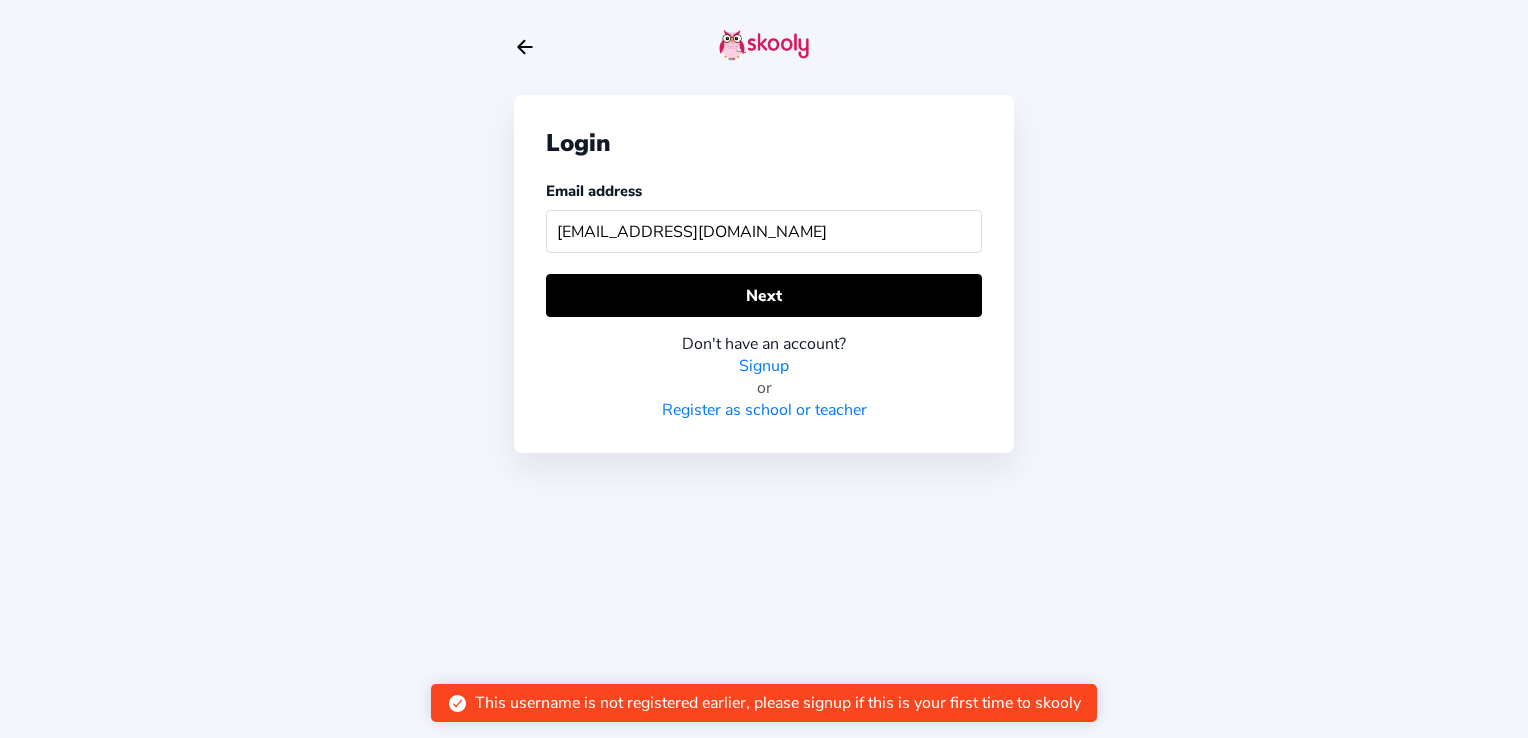 drag, startPoint x: 775, startPoint y: 226, endPoint x: 548, endPoint y: 231, distance: 227.05505 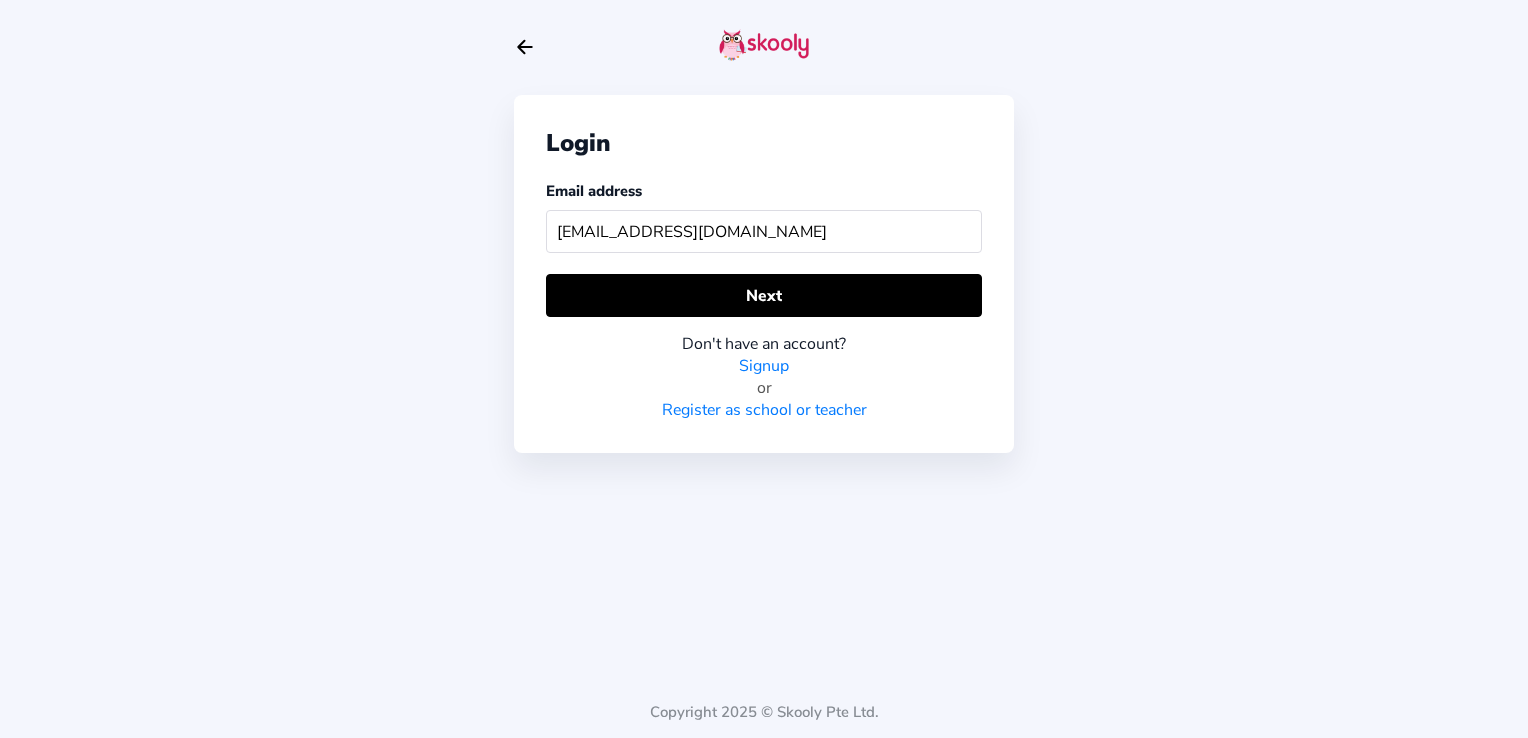 type on "johnsonmook@icloud.com" 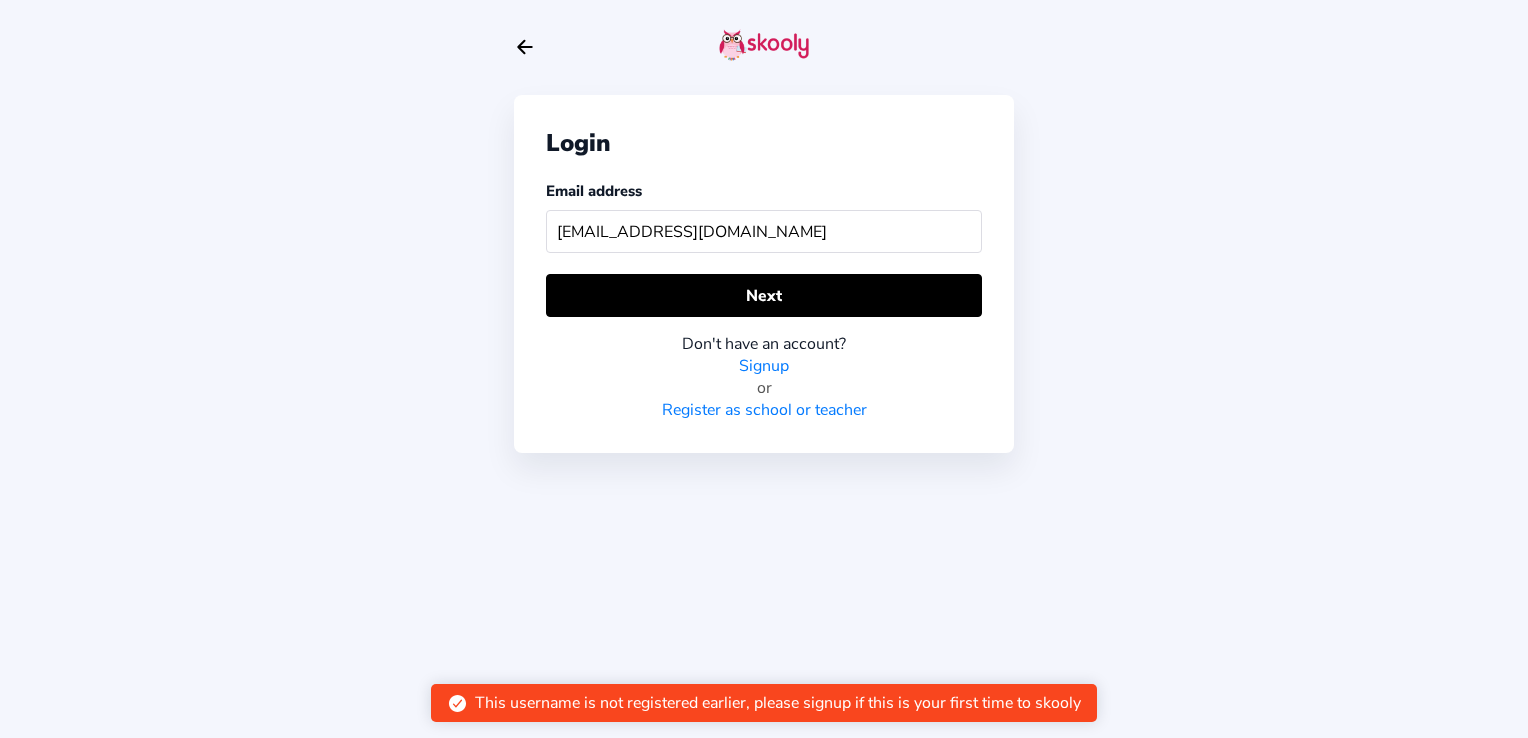 drag, startPoint x: 756, startPoint y: 222, endPoint x: 470, endPoint y: 230, distance: 286.11188 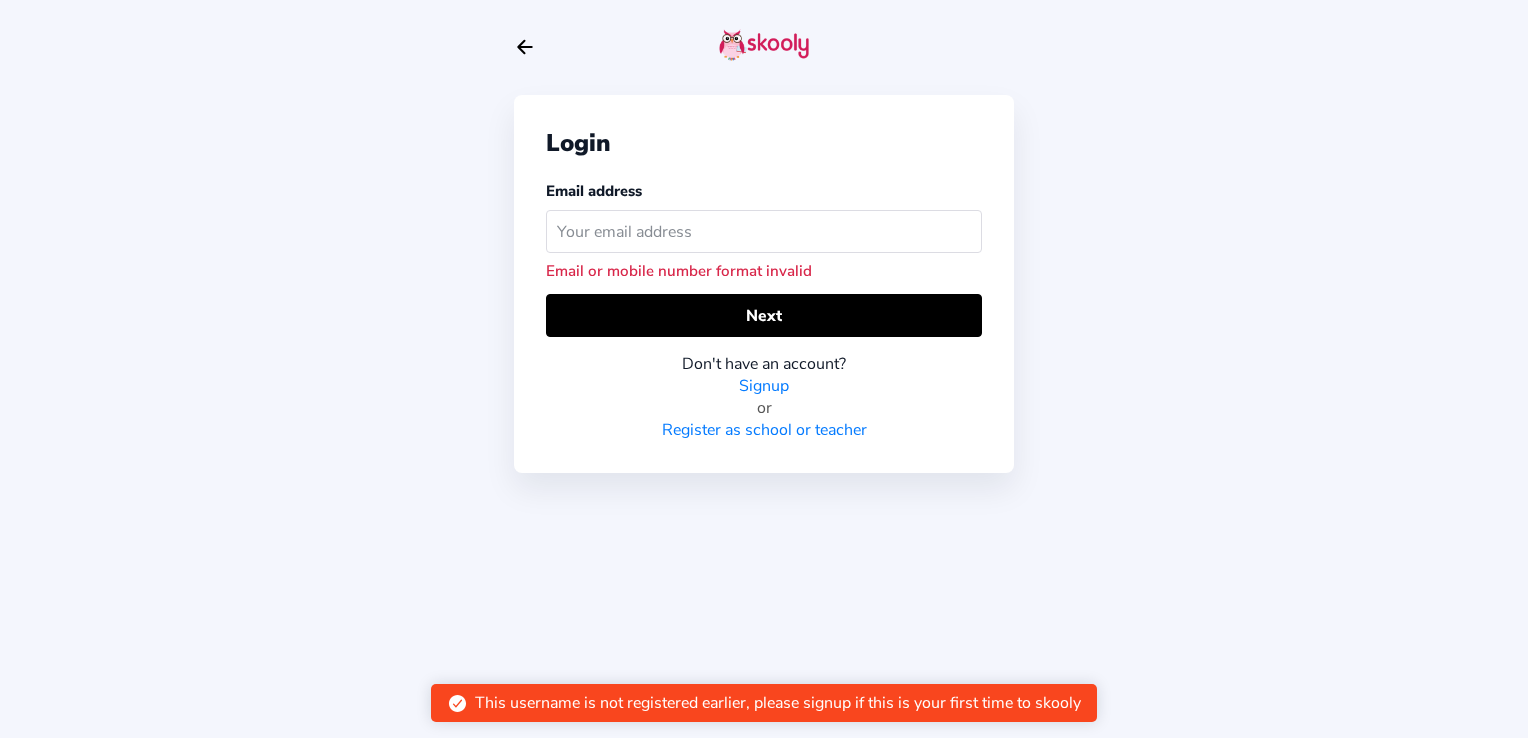 type on "2" 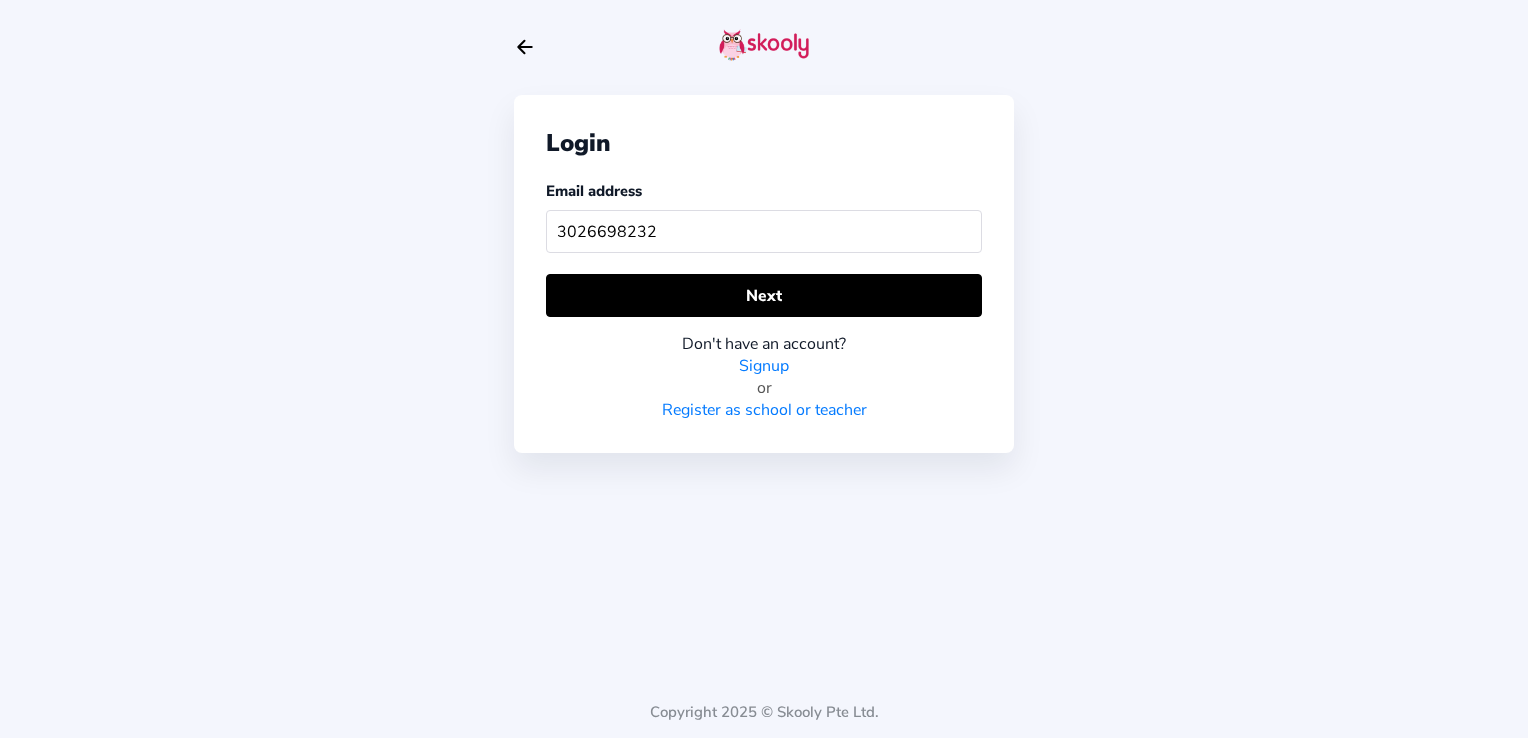 type on "3026698232" 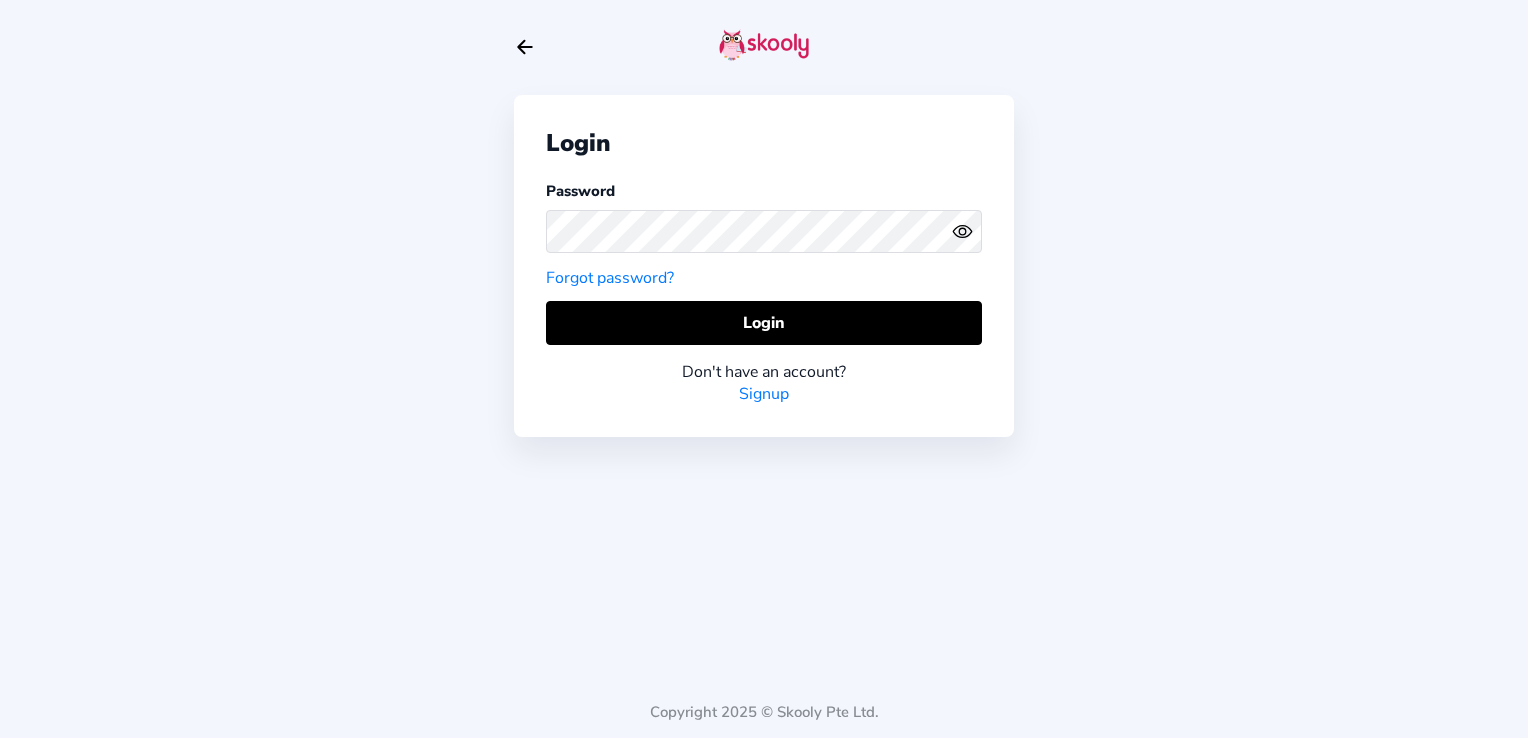drag, startPoint x: 493, startPoint y: 243, endPoint x: 612, endPoint y: 276, distance: 123.49089 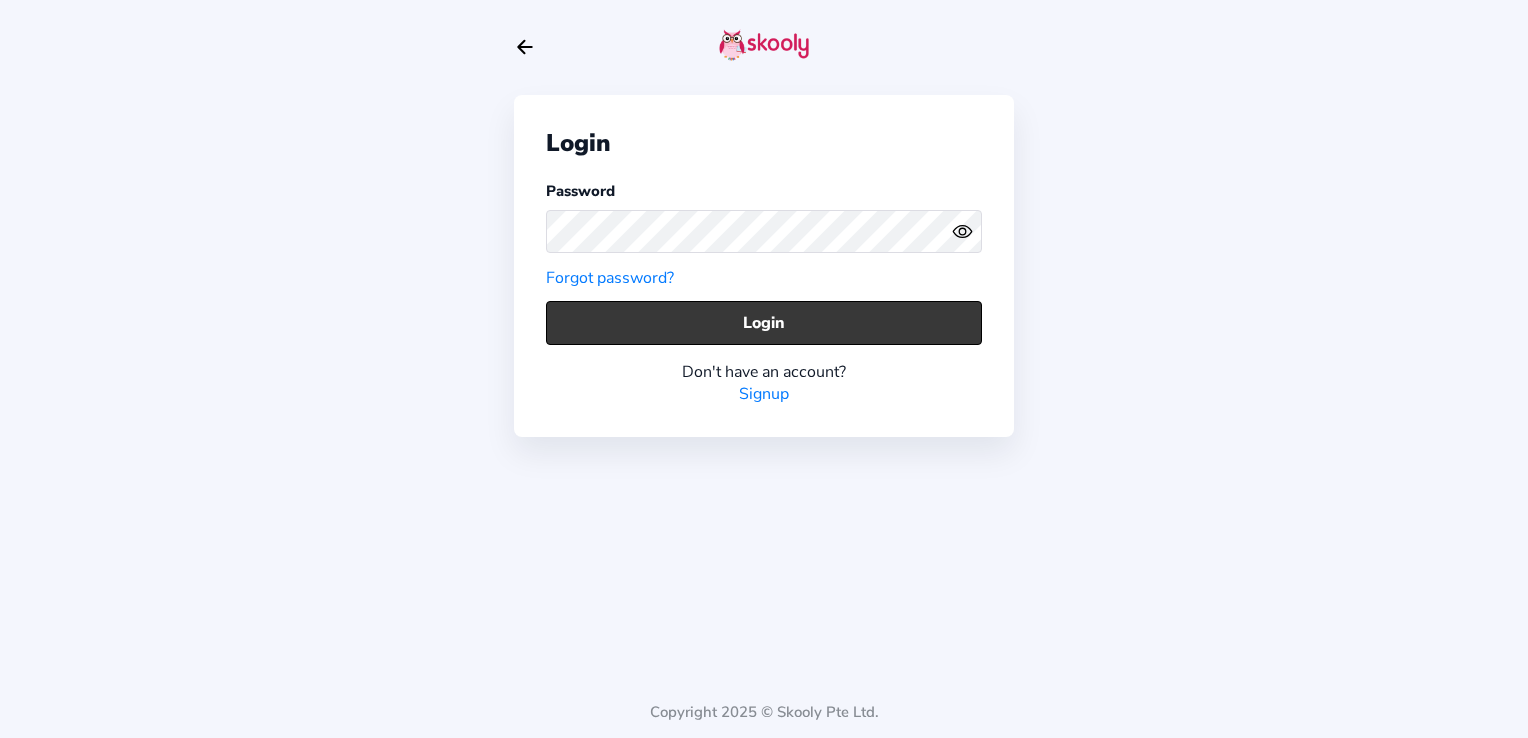 click on "Login" 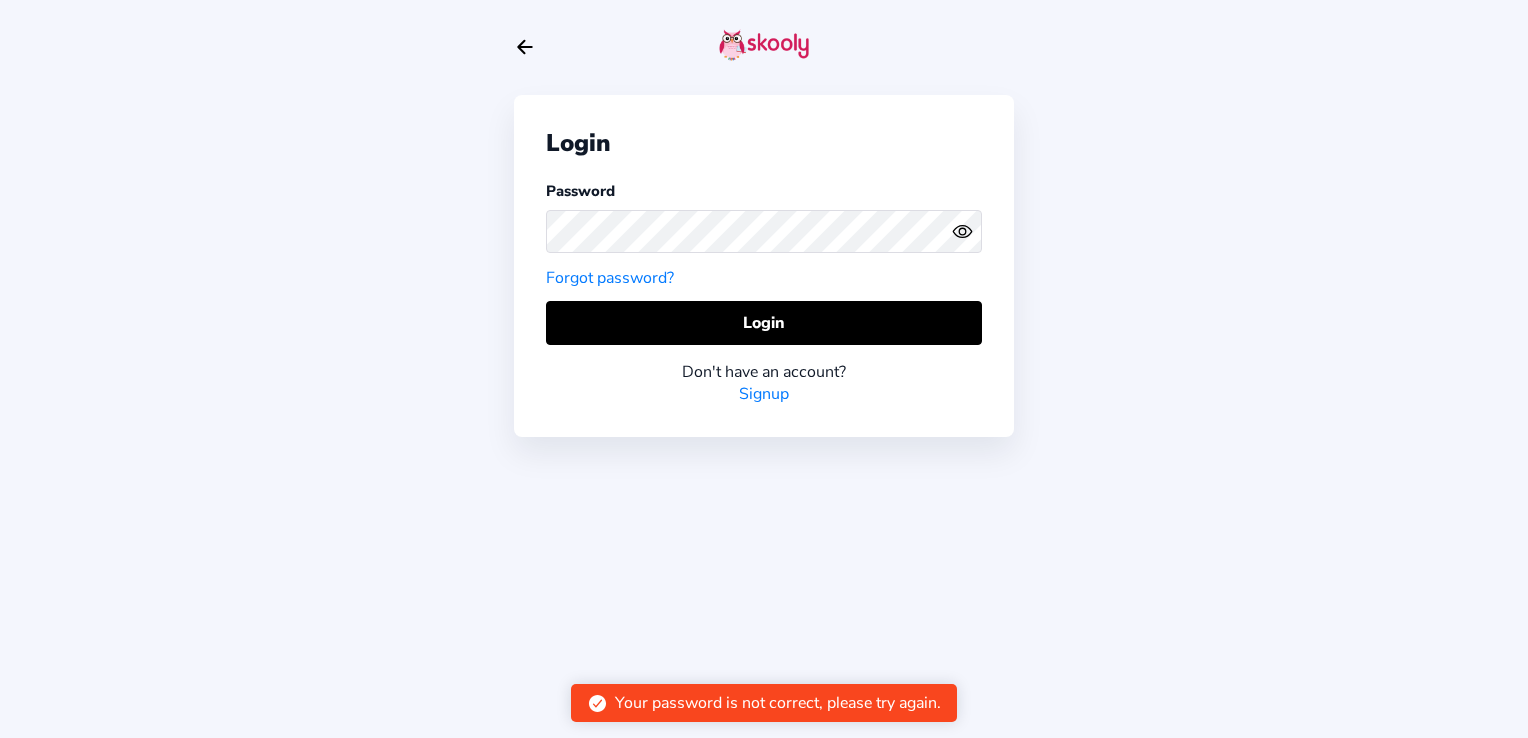 click 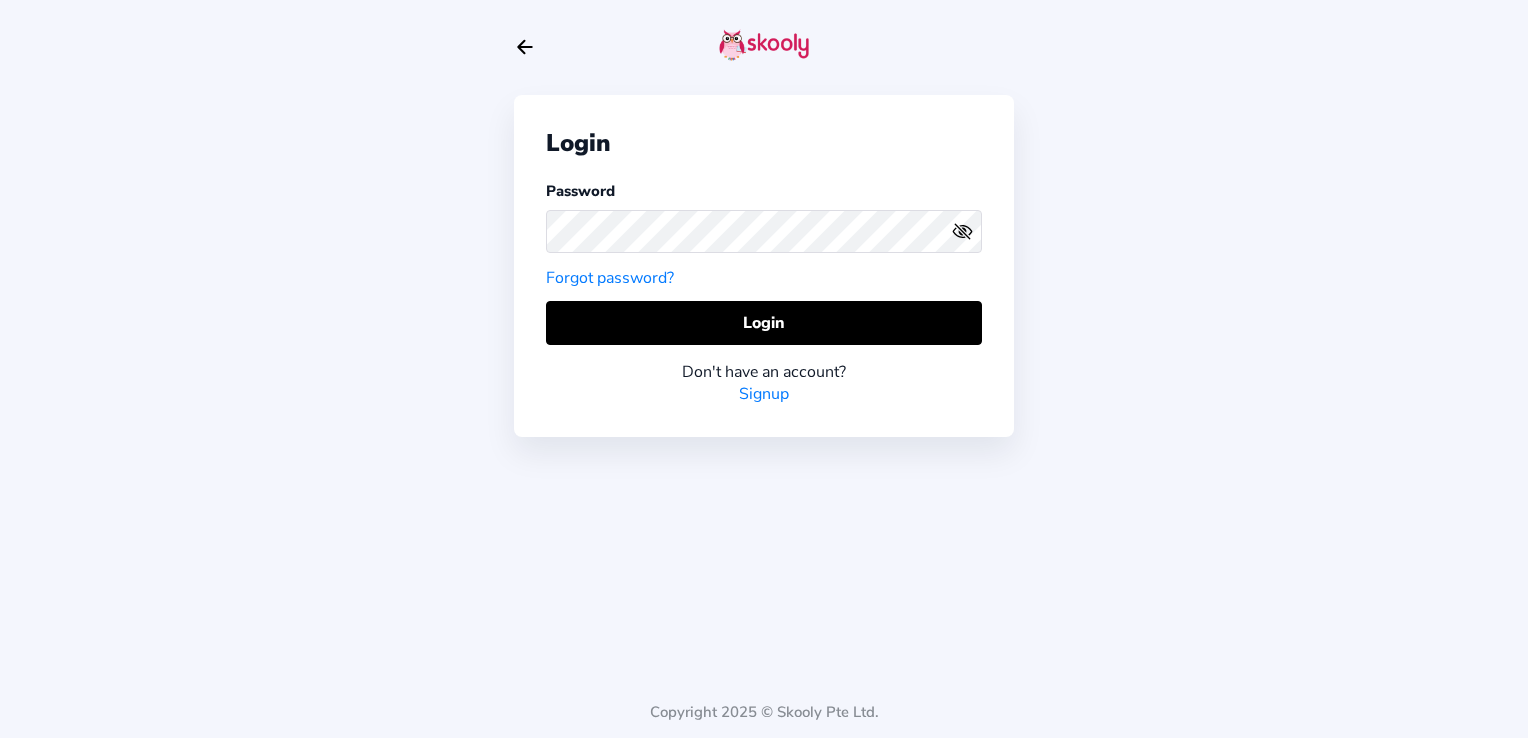 click on "Password Forgot password?" 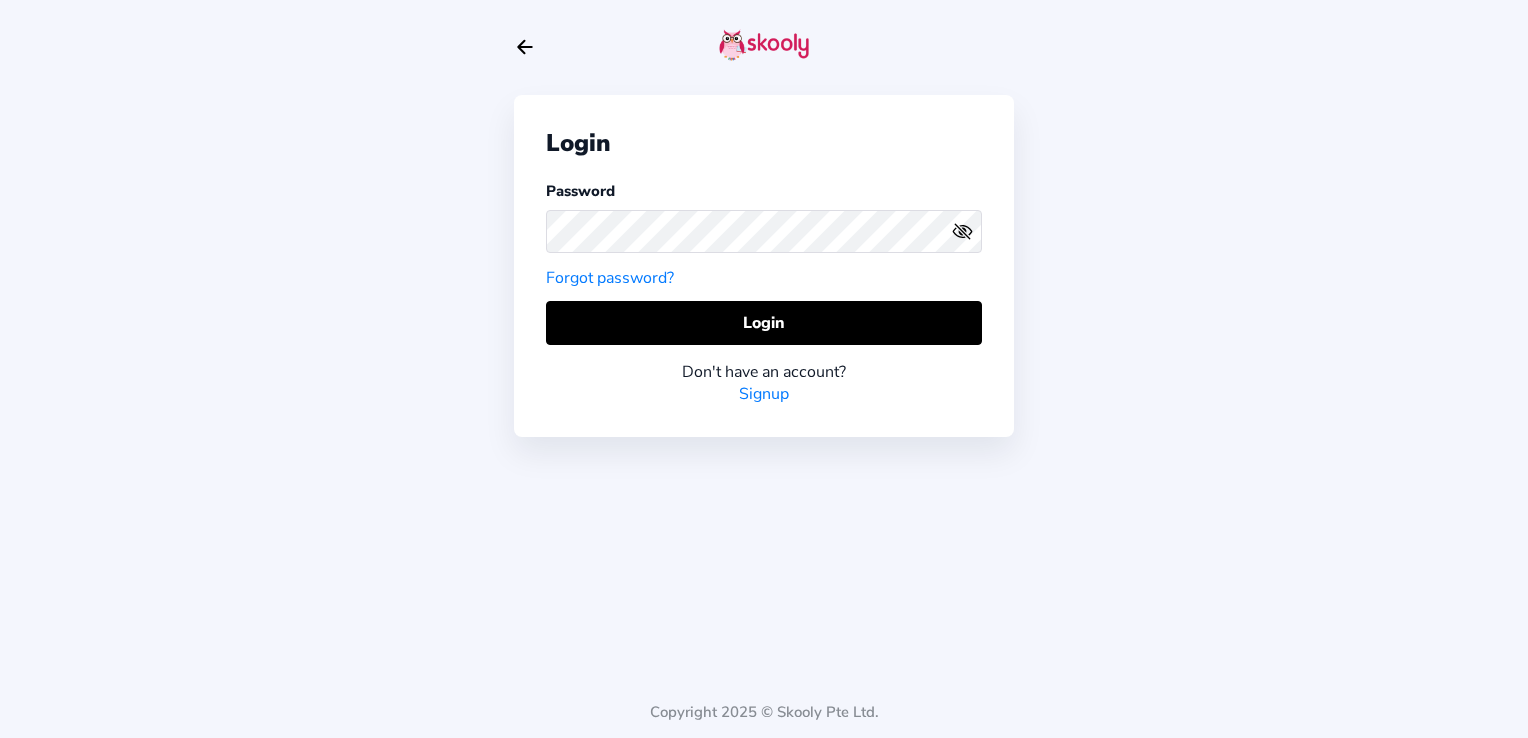 click on "Eye Off" 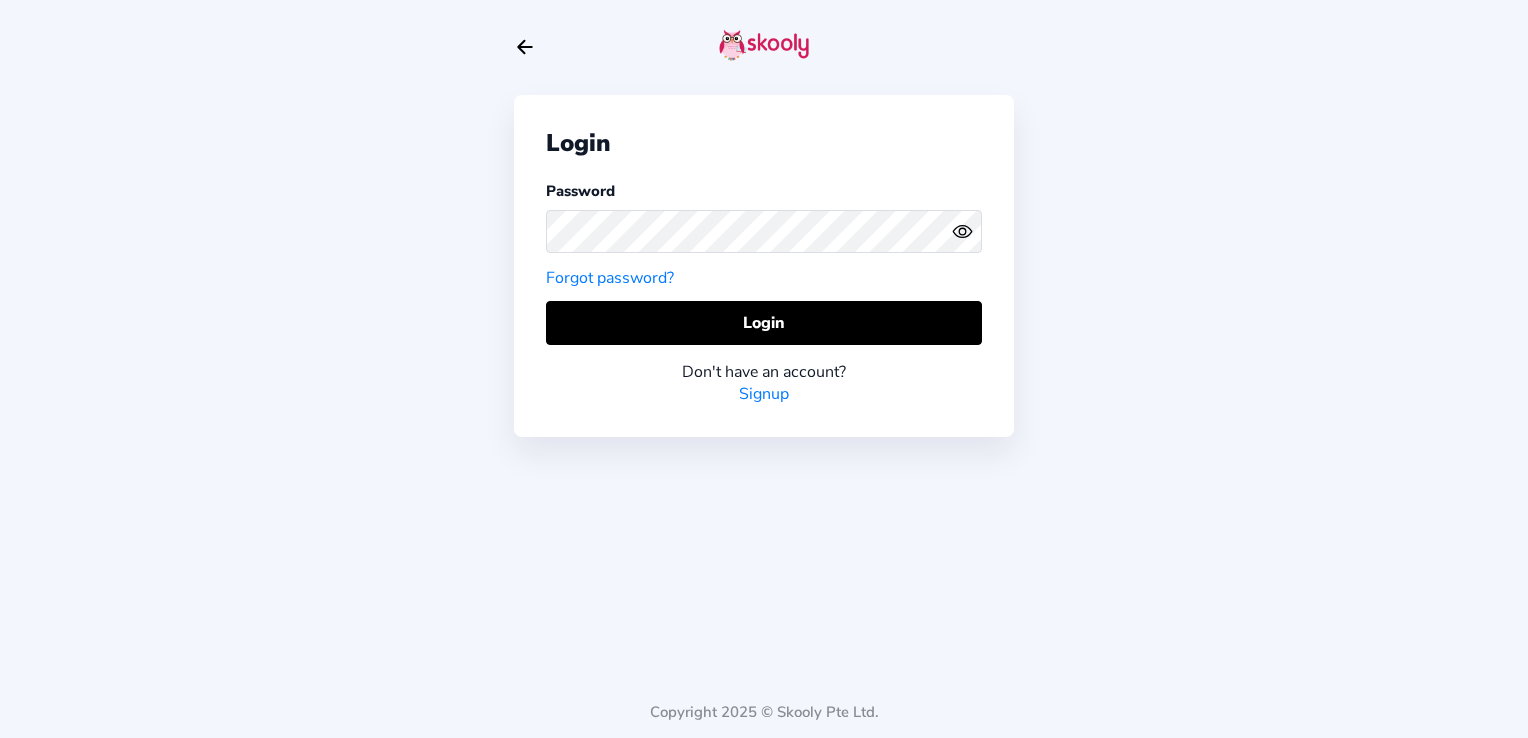 click on "Eye" 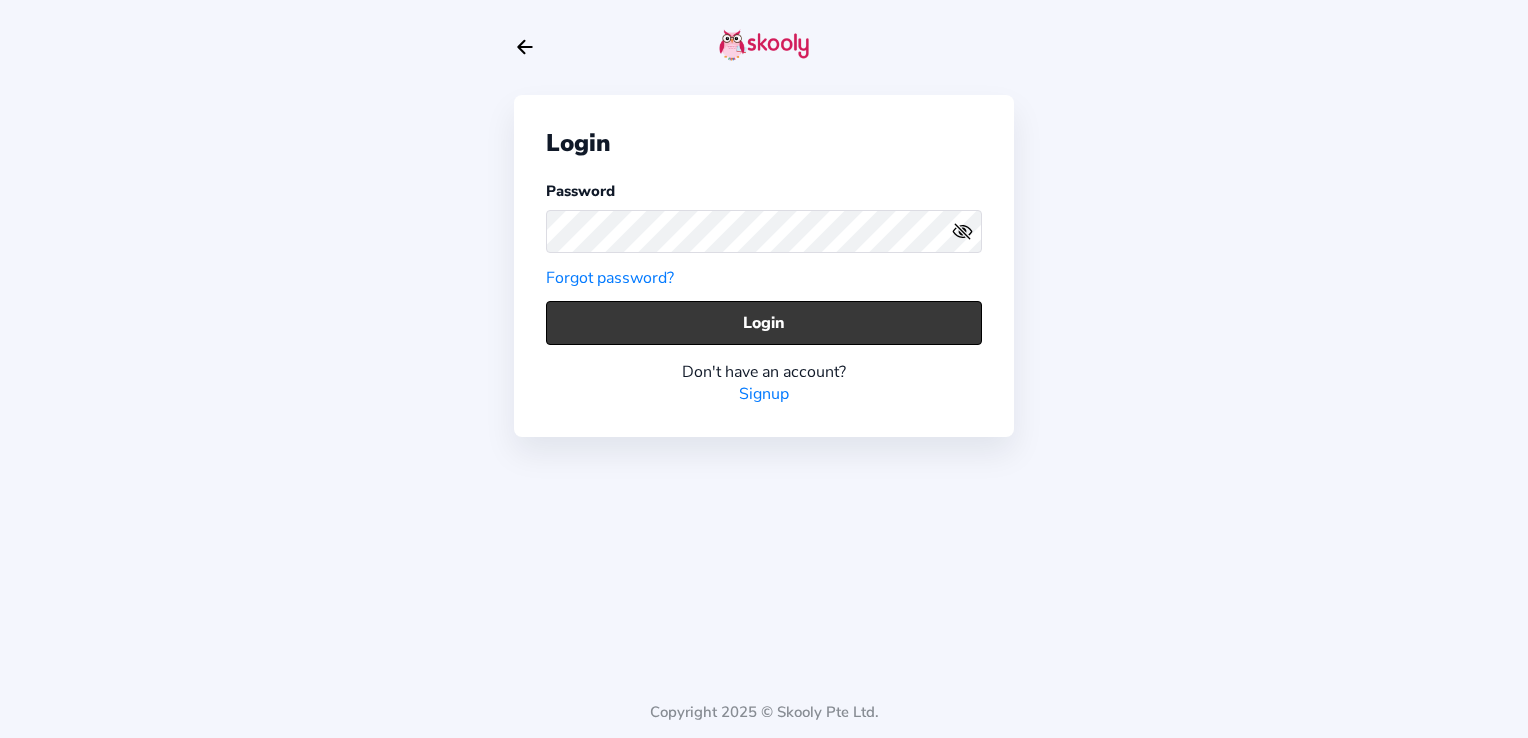 click on "Login" 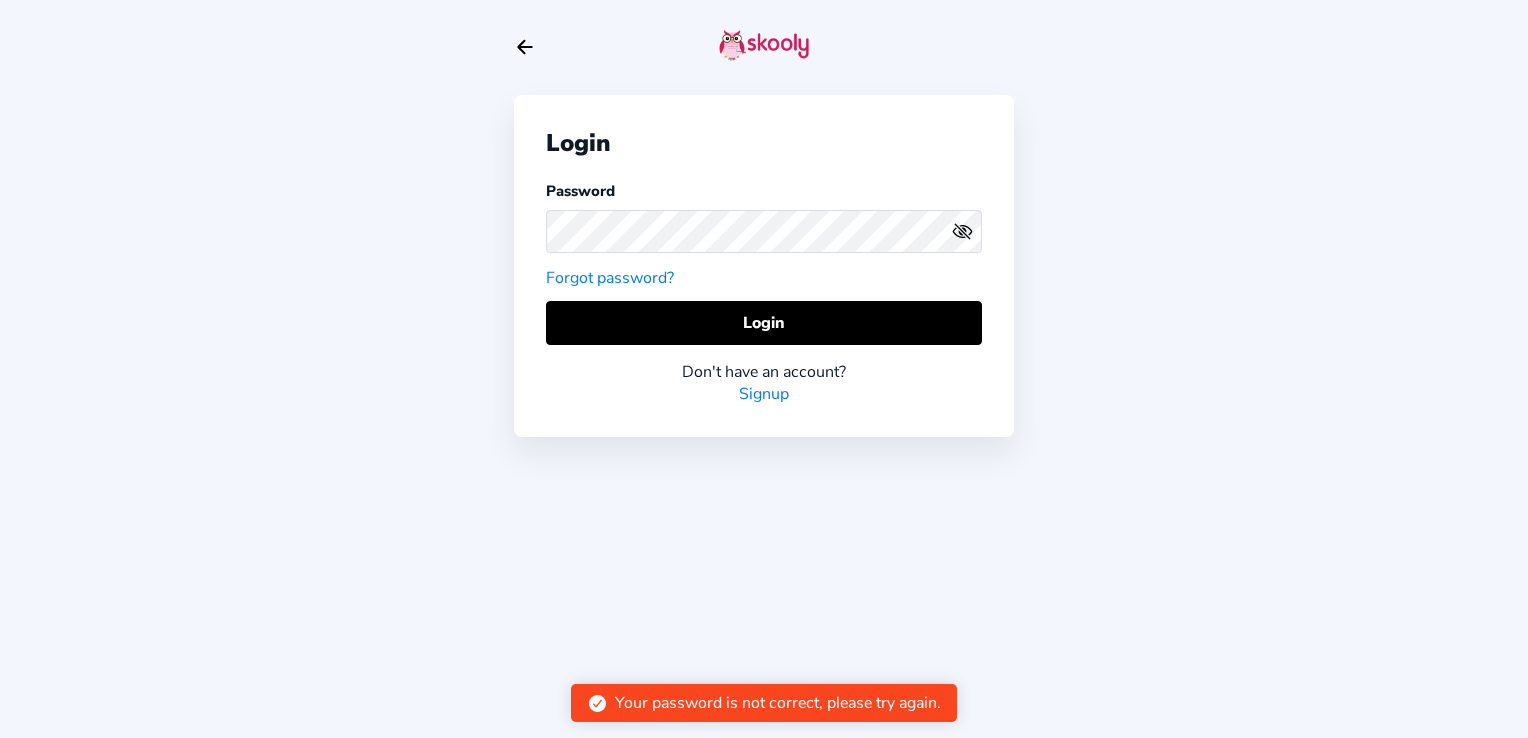 click on "Forgot password?" 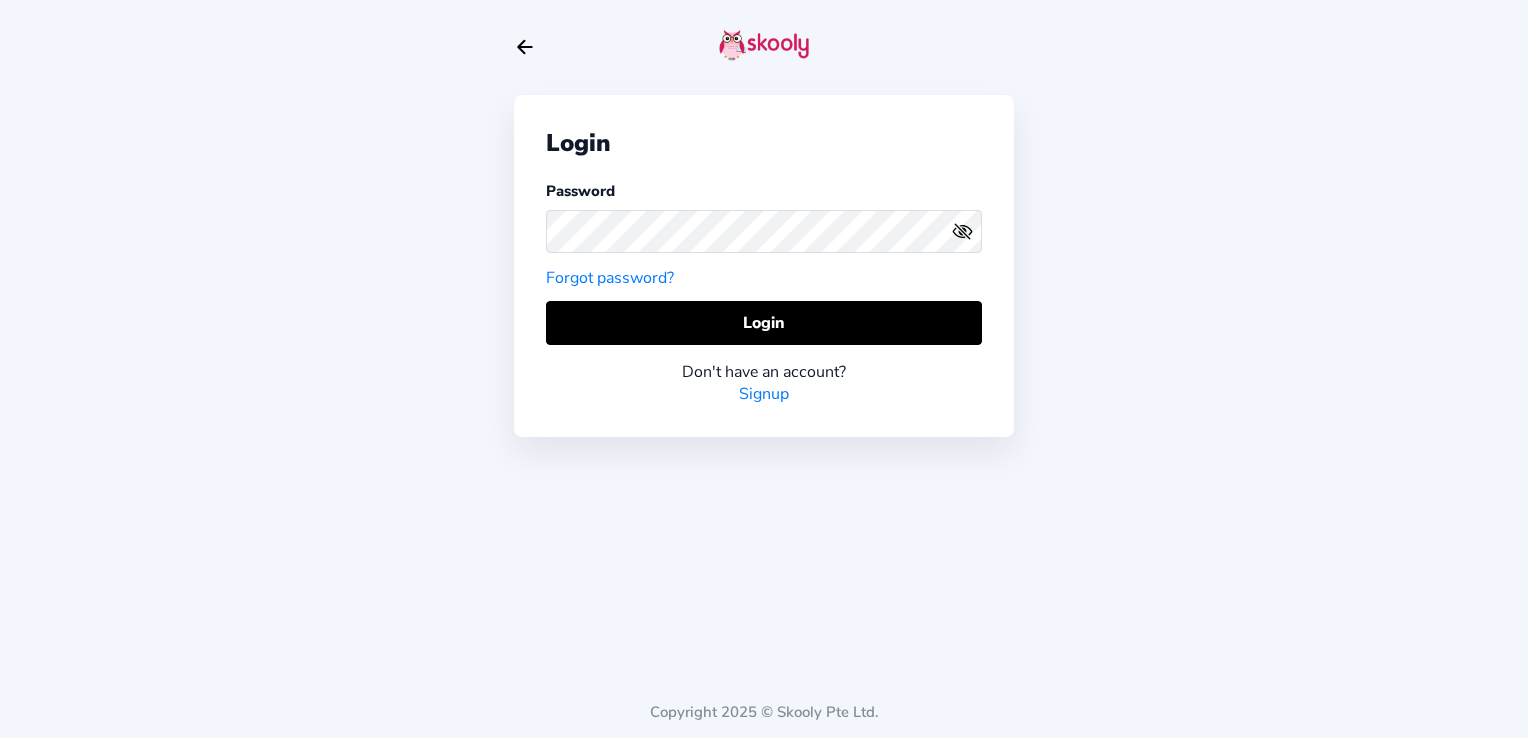 click 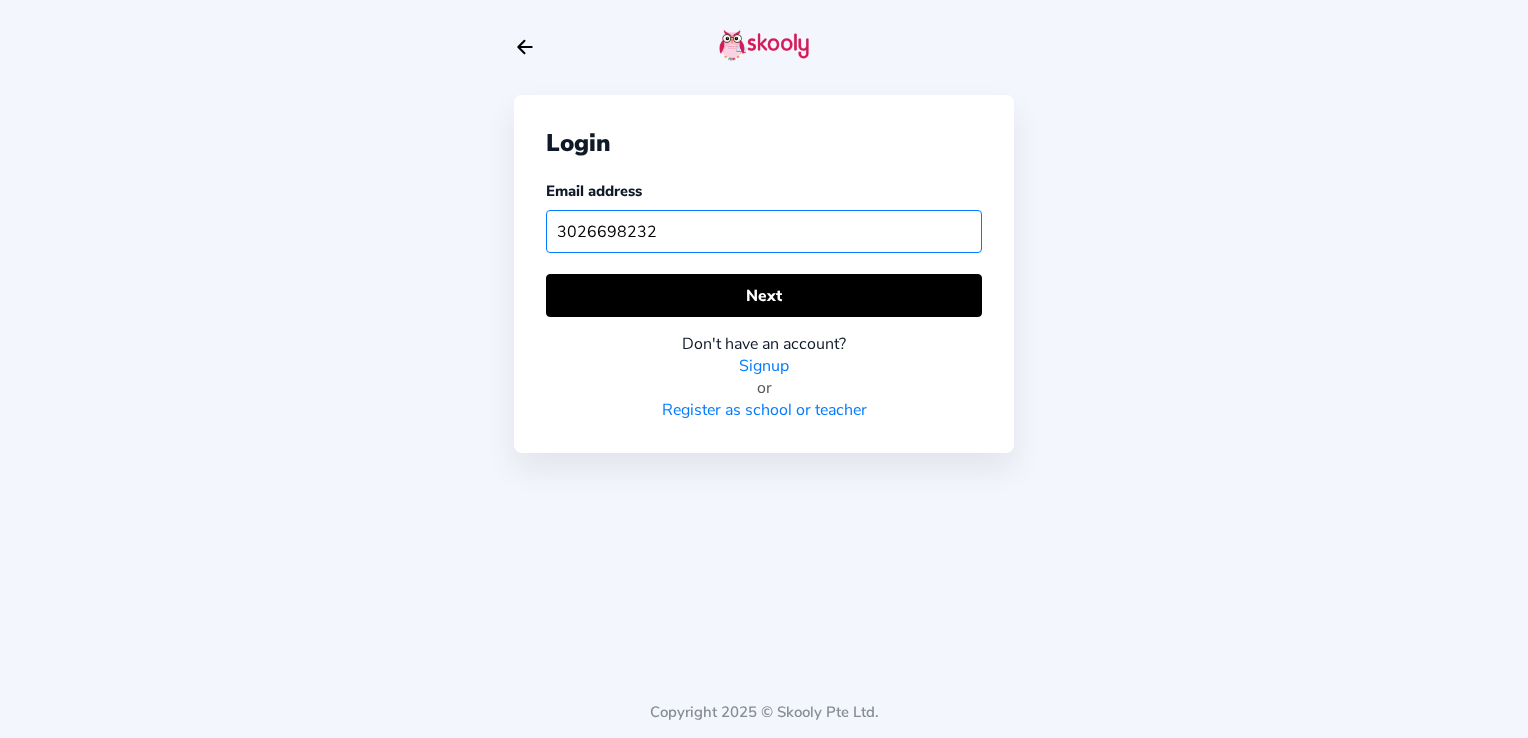 drag, startPoint x: 685, startPoint y: 224, endPoint x: 346, endPoint y: 232, distance: 339.0944 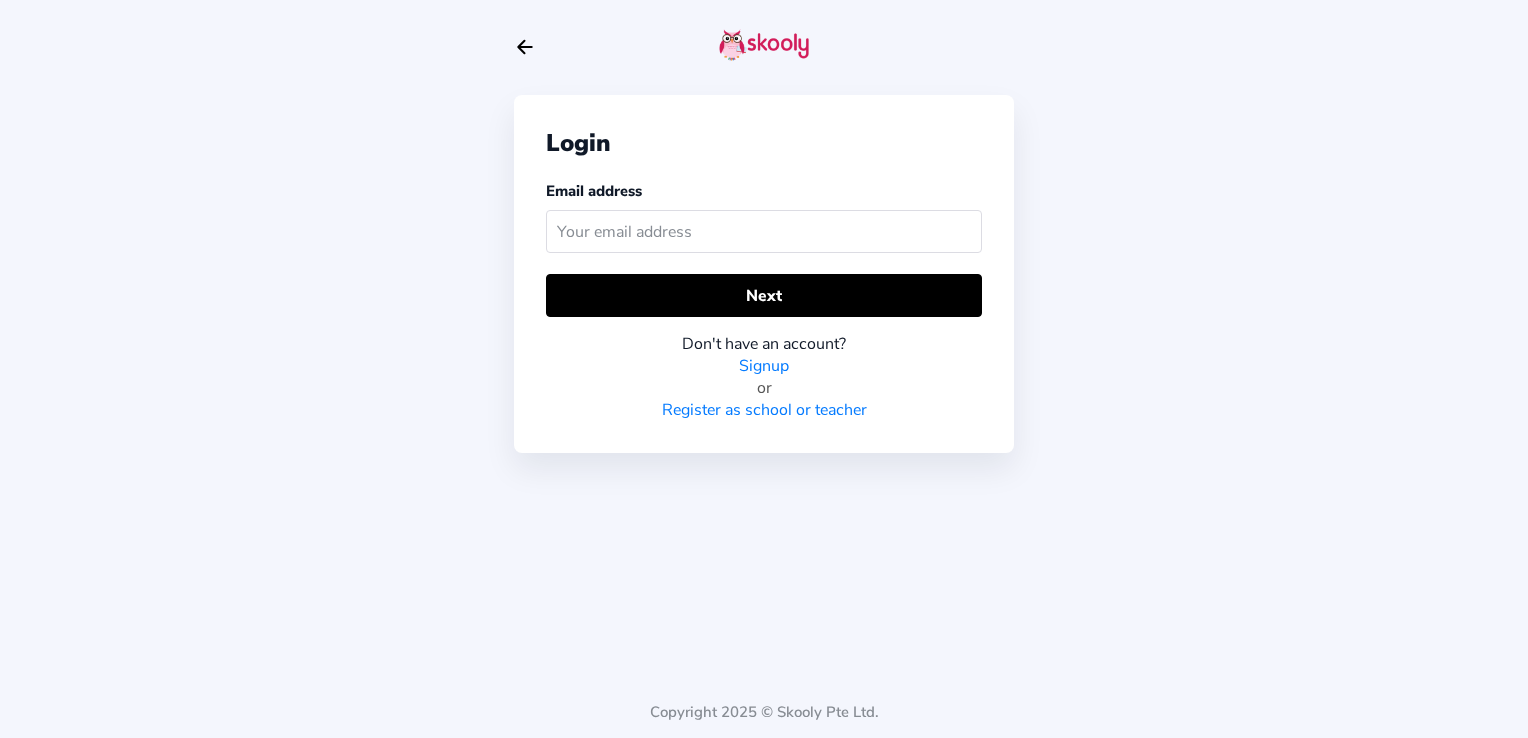 scroll, scrollTop: 0, scrollLeft: 0, axis: both 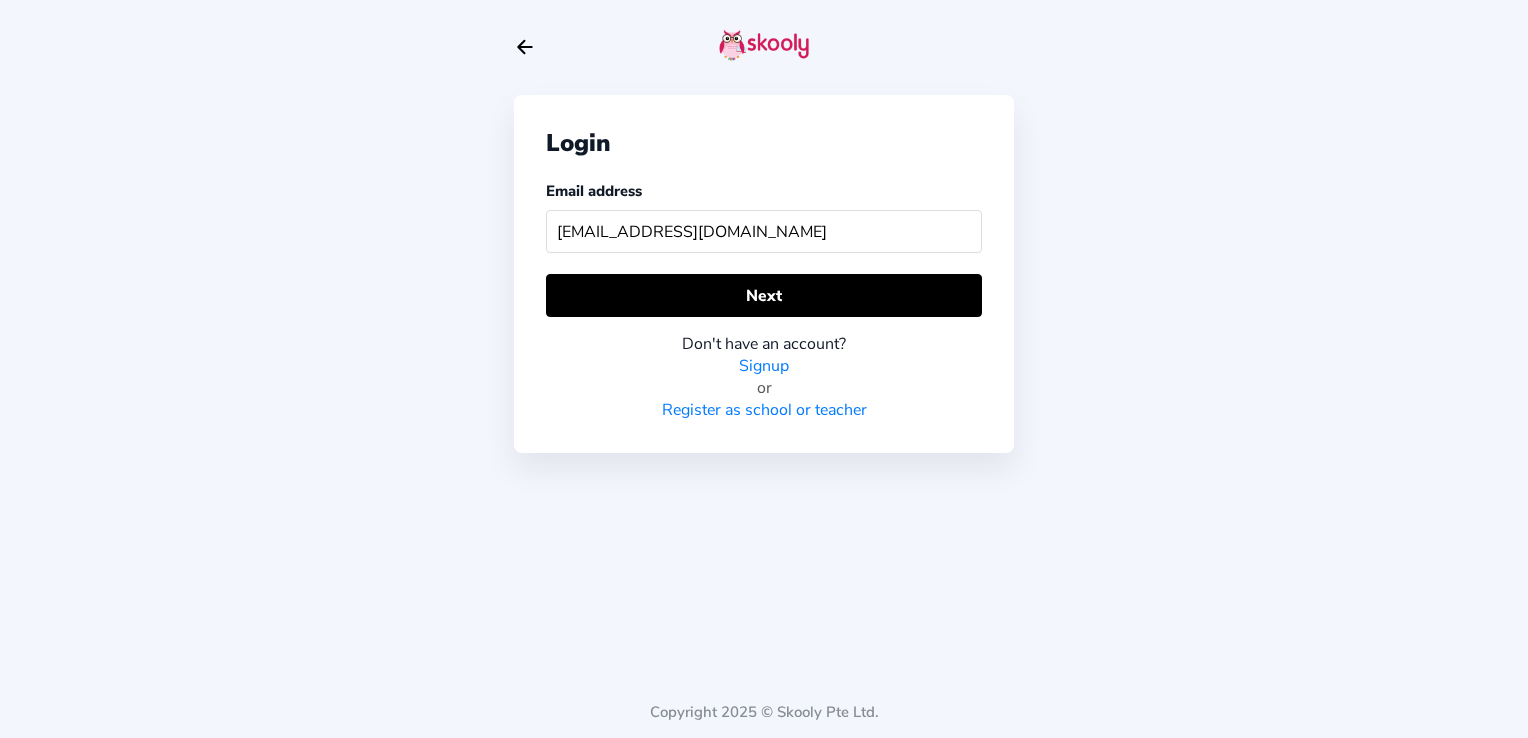 type on "[EMAIL_ADDRESS][DOMAIN_NAME]" 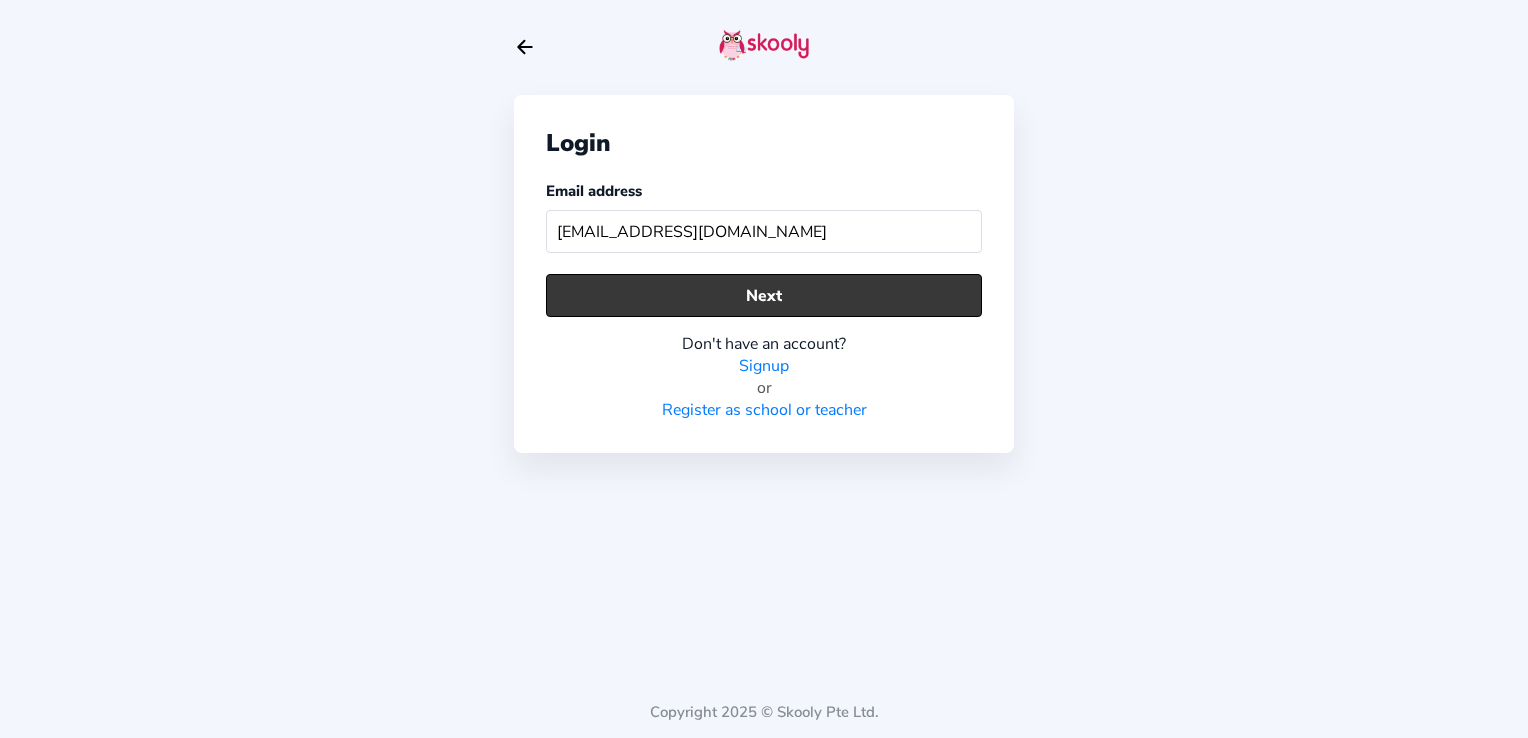 click on "Next" 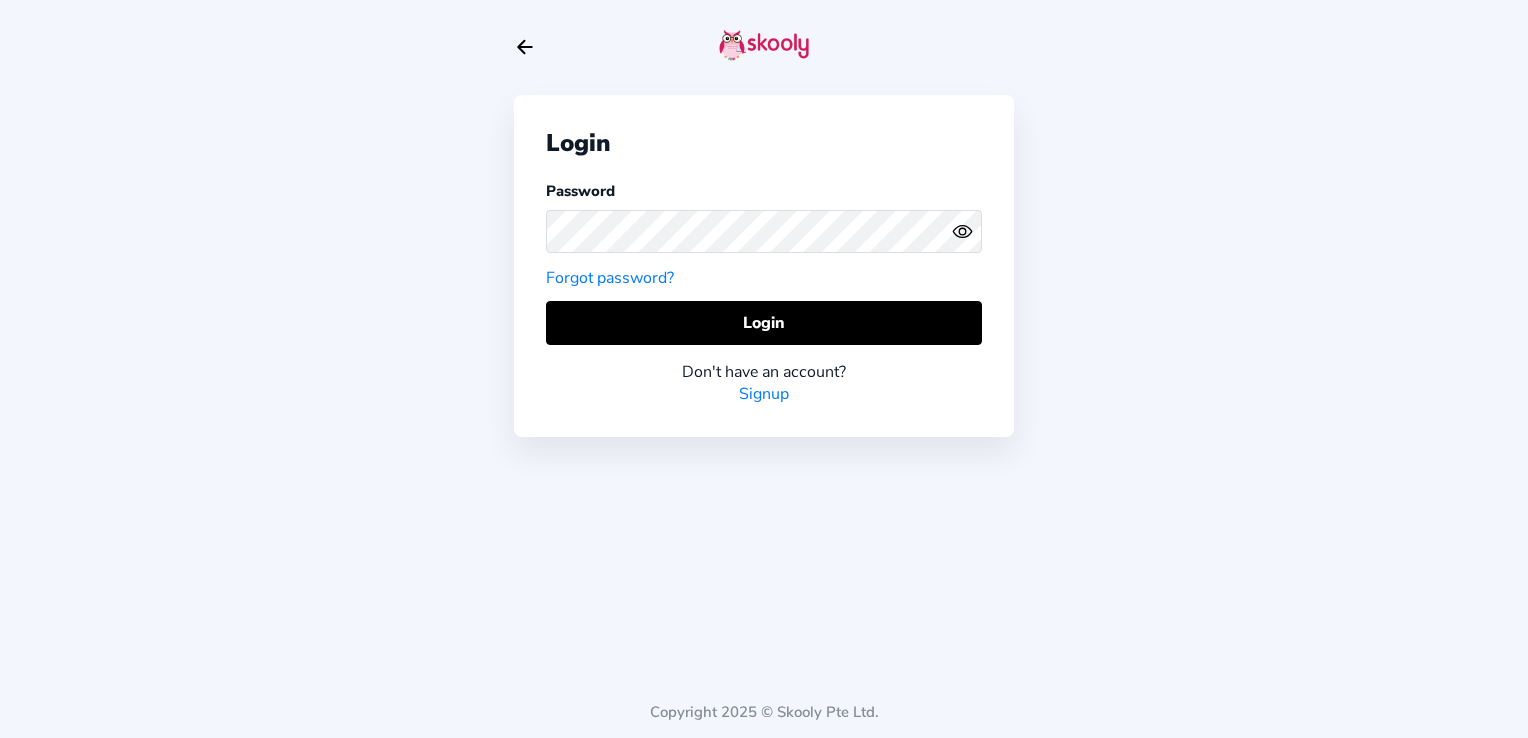 click on "Password Forgot password?" 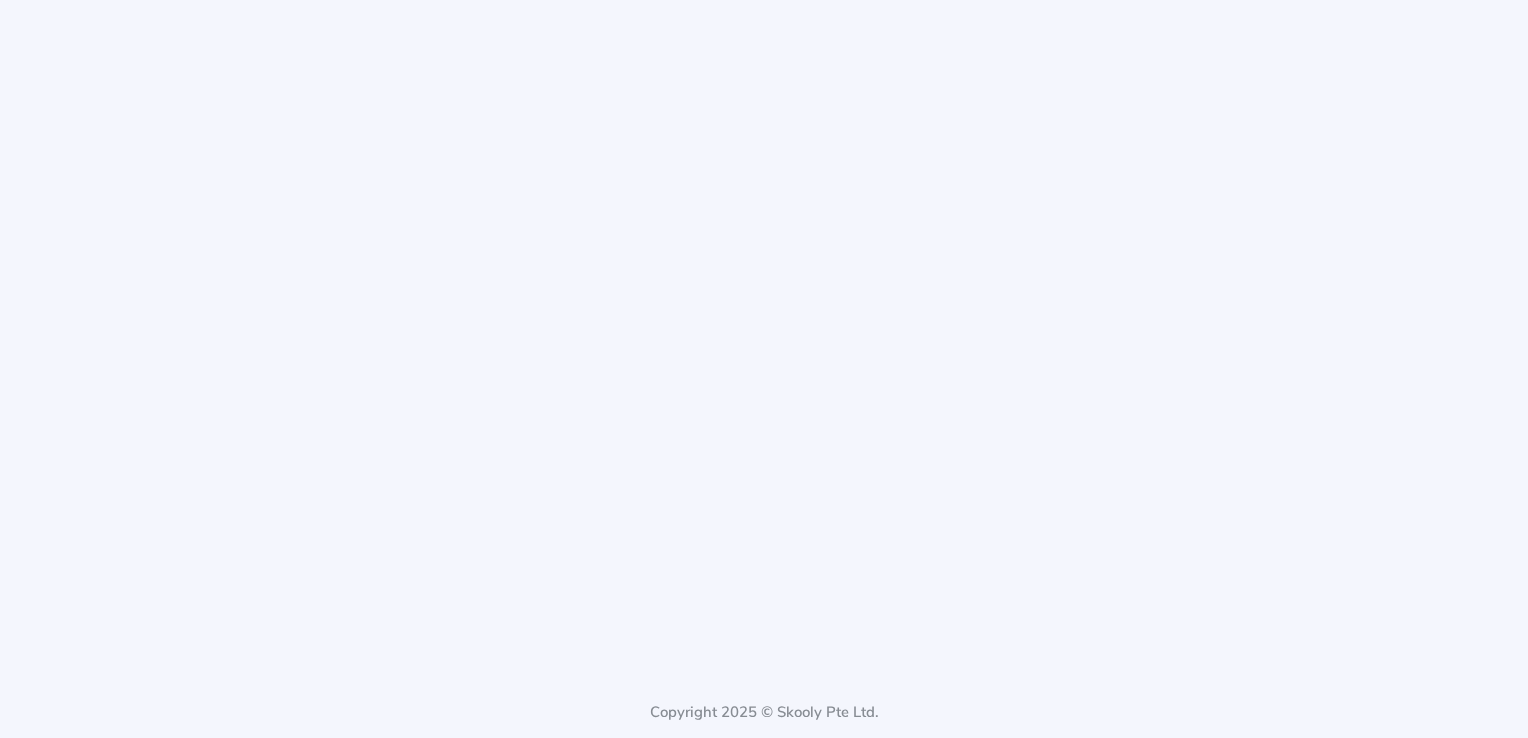 scroll, scrollTop: 0, scrollLeft: 0, axis: both 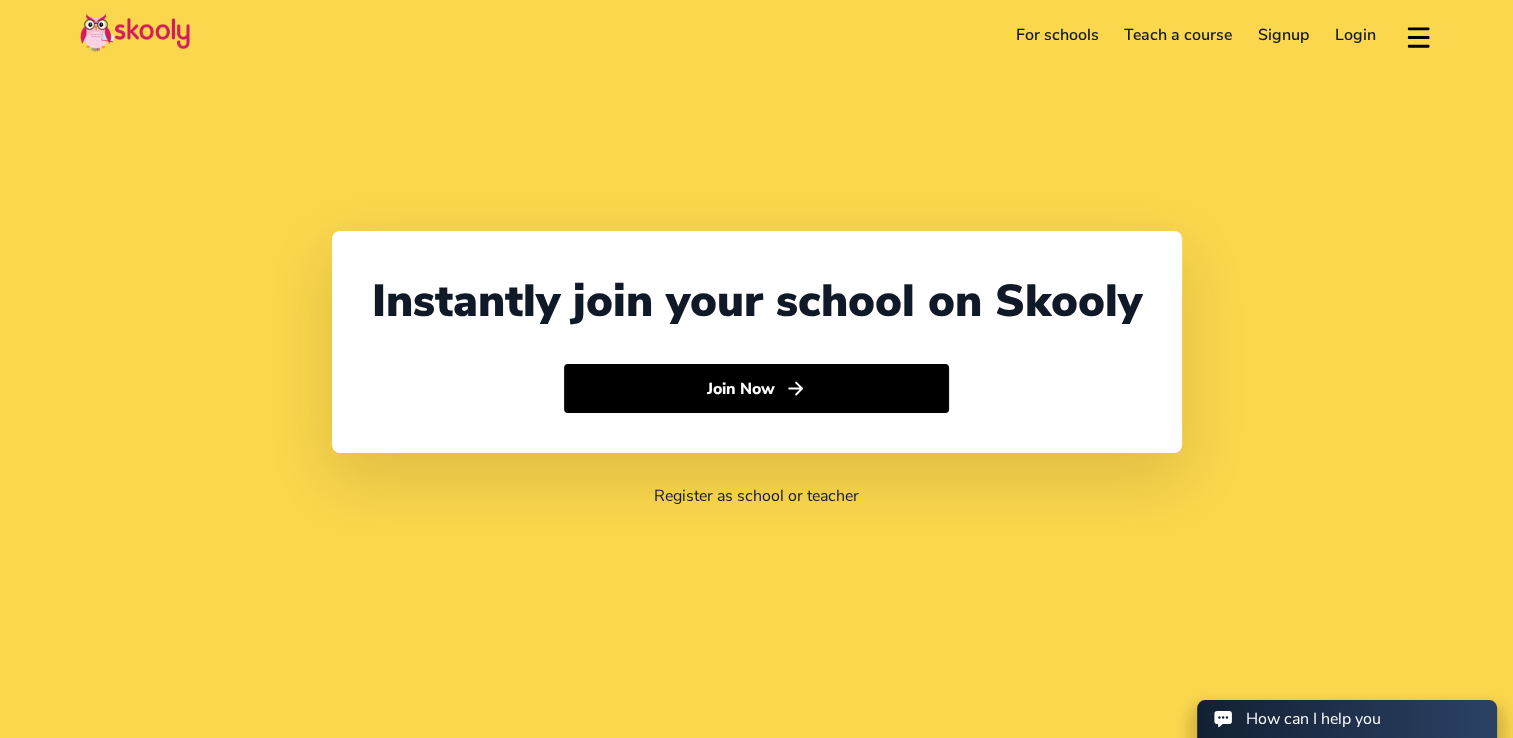 select on "1" 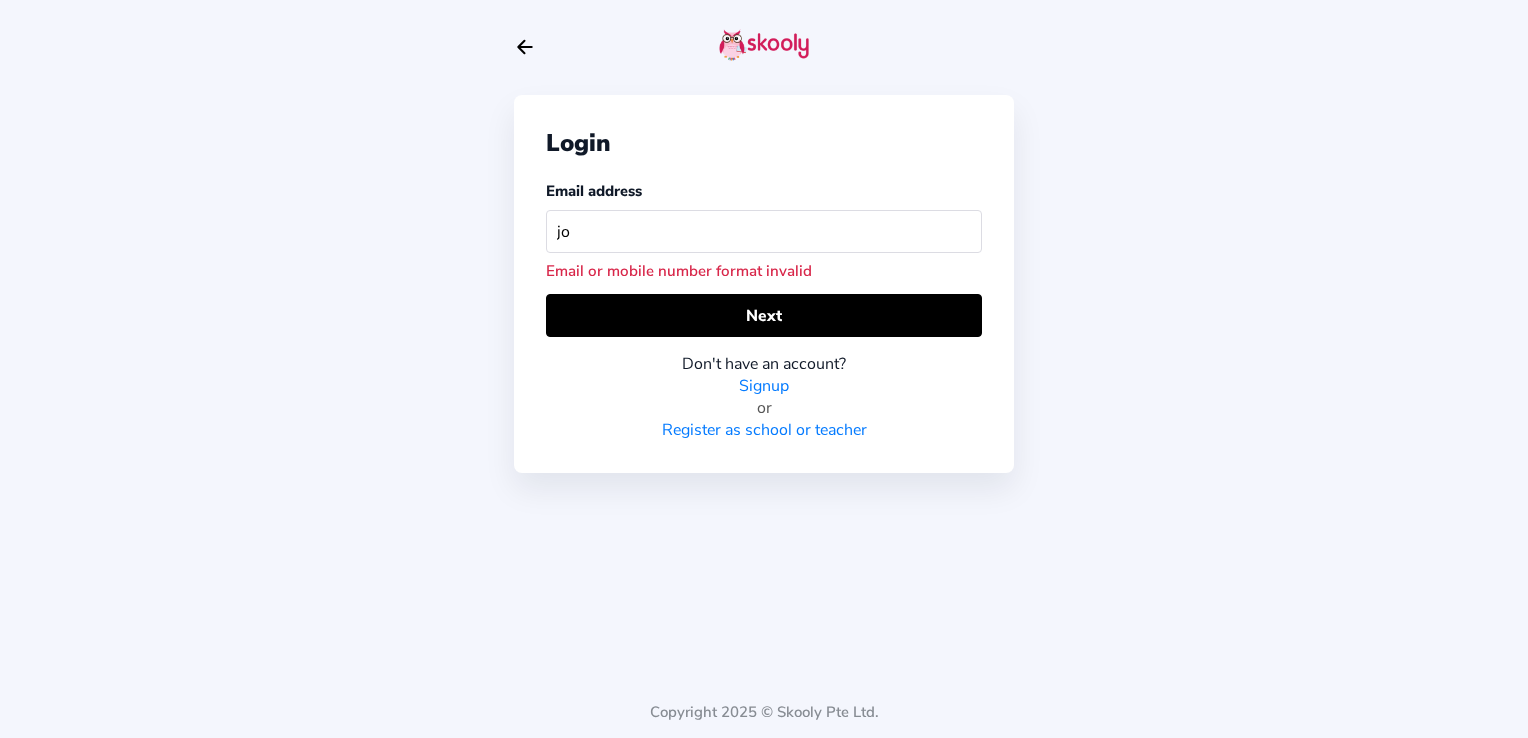 type on "j" 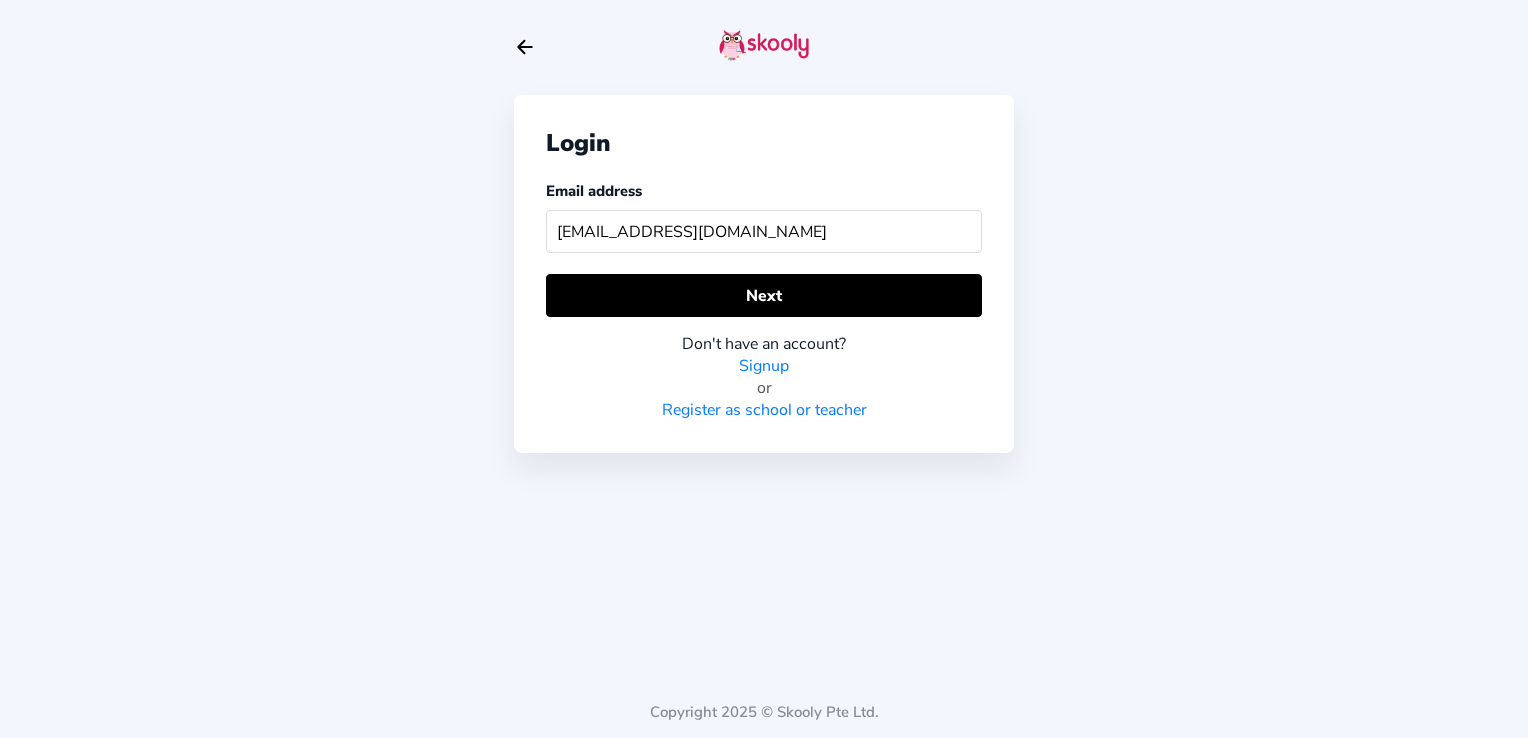 type on "[EMAIL_ADDRESS][DOMAIN_NAME]" 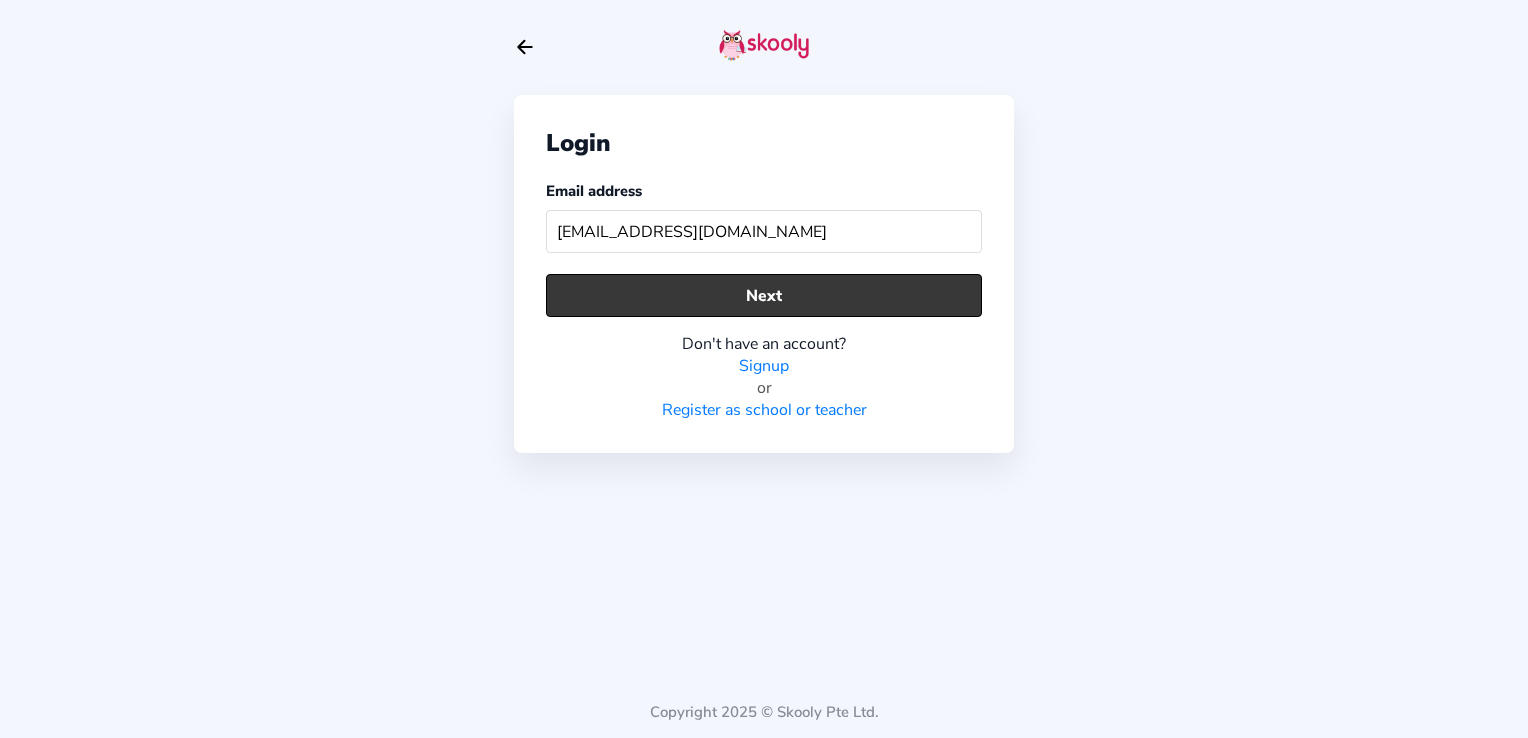 click on "Next" 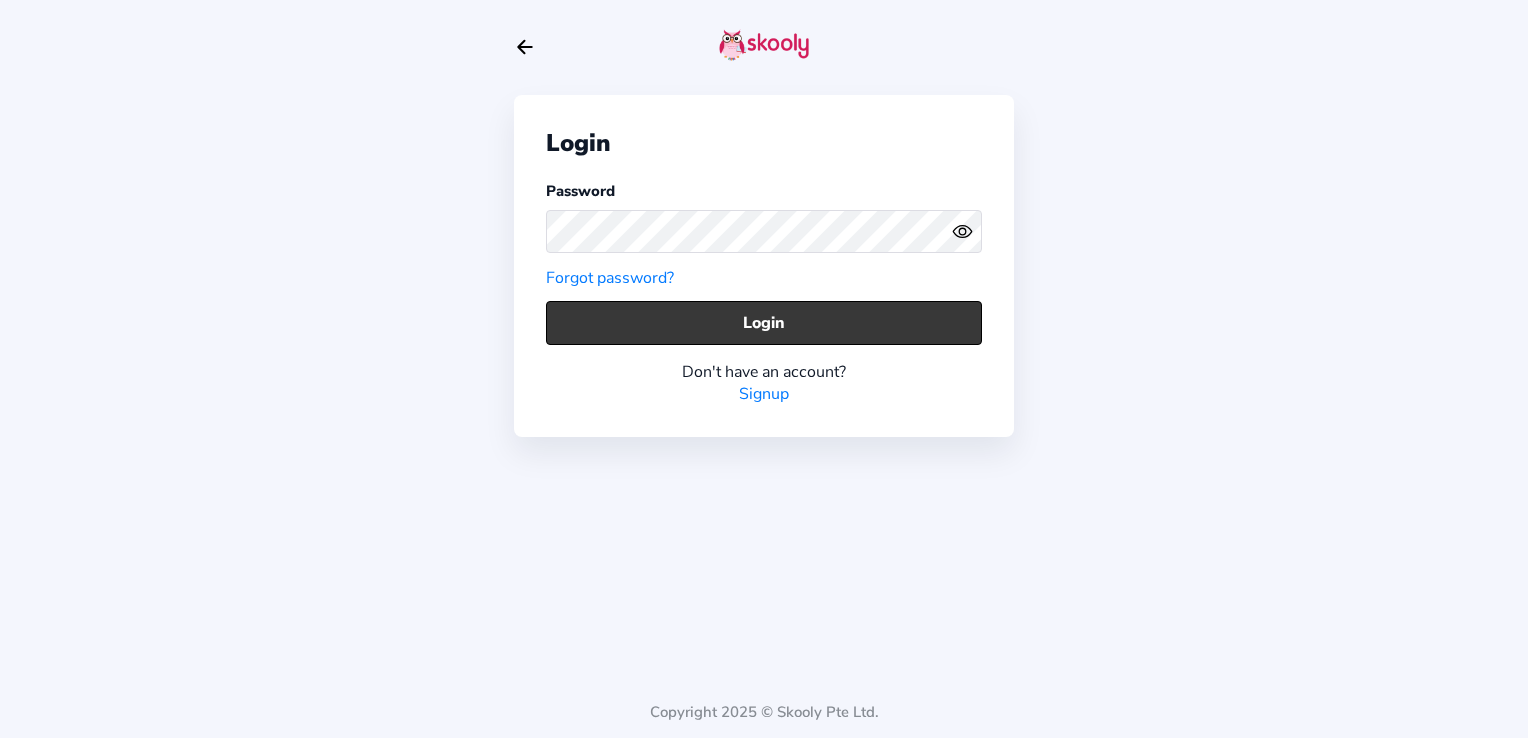 click on "Login" 